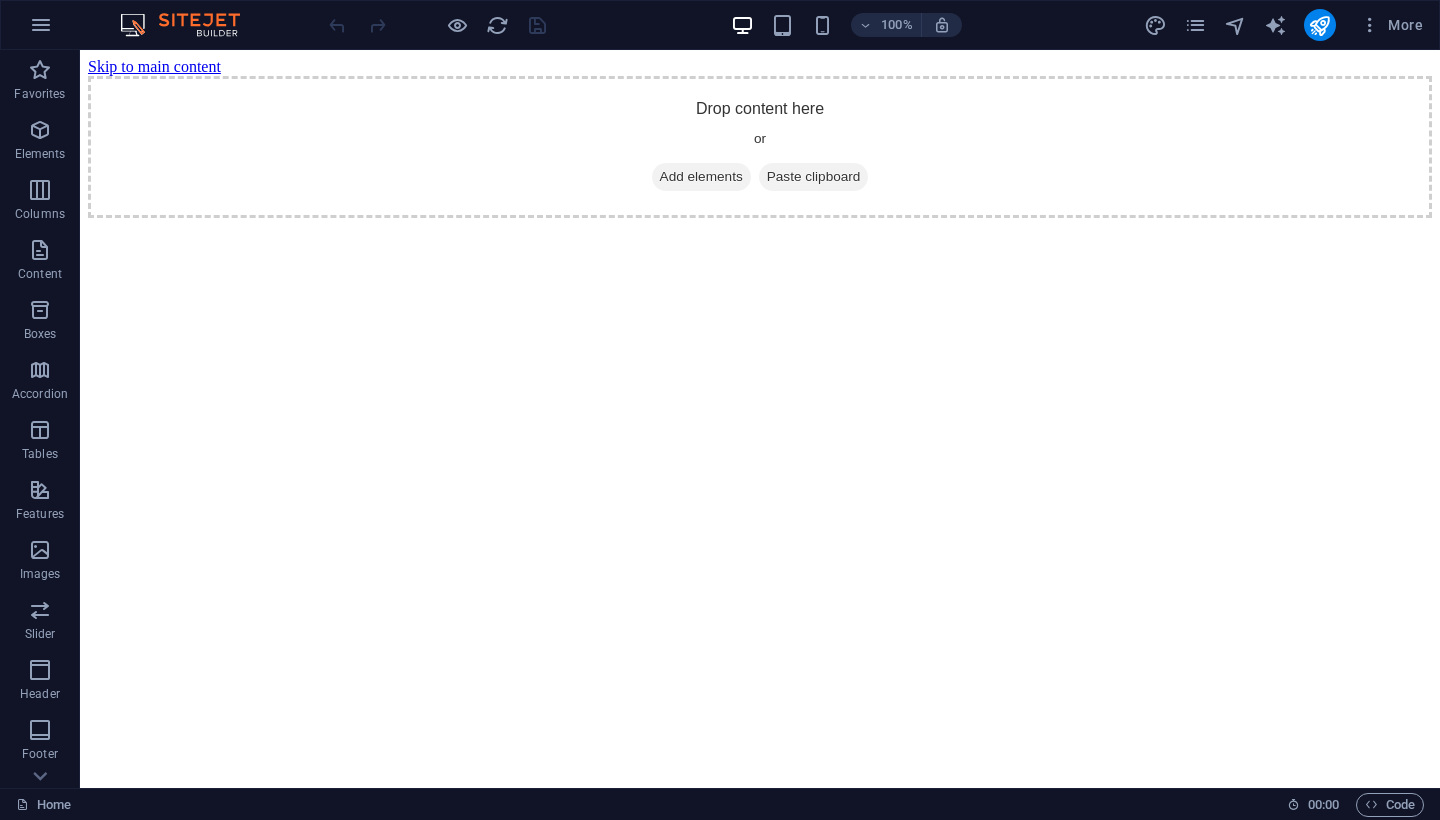 scroll, scrollTop: 0, scrollLeft: 0, axis: both 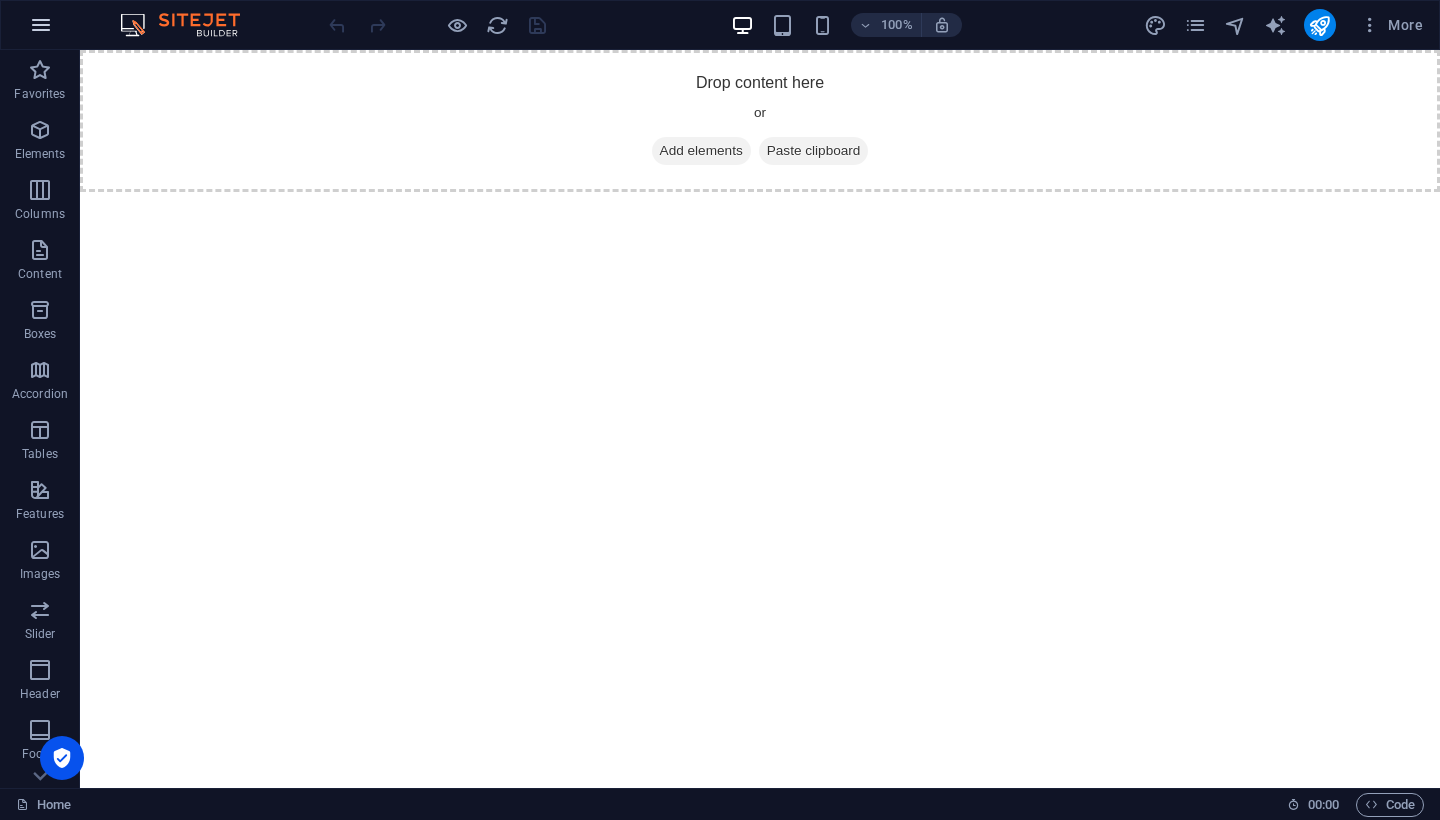 click at bounding box center (41, 25) 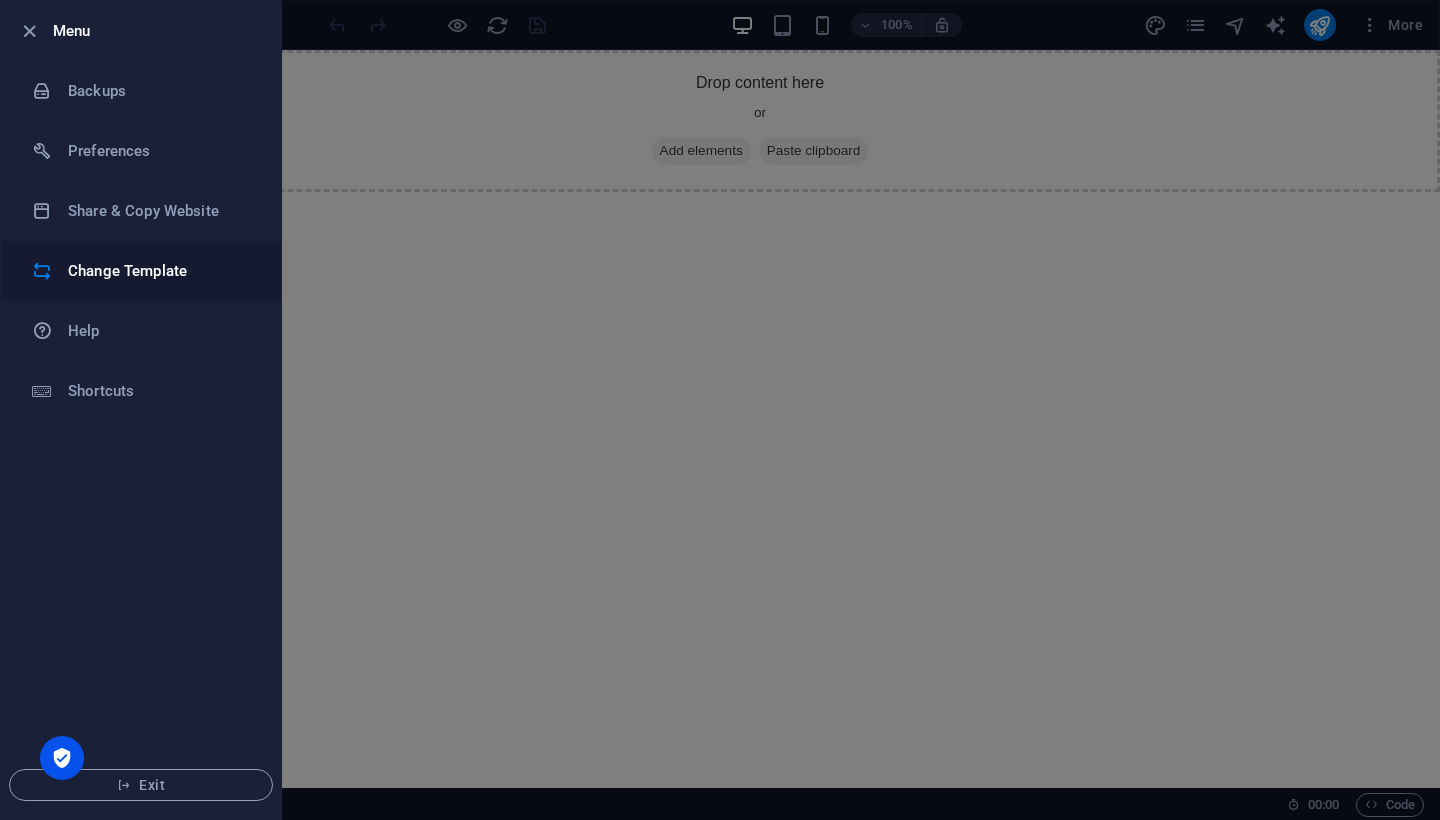 click on "Change Template" at bounding box center [141, 271] 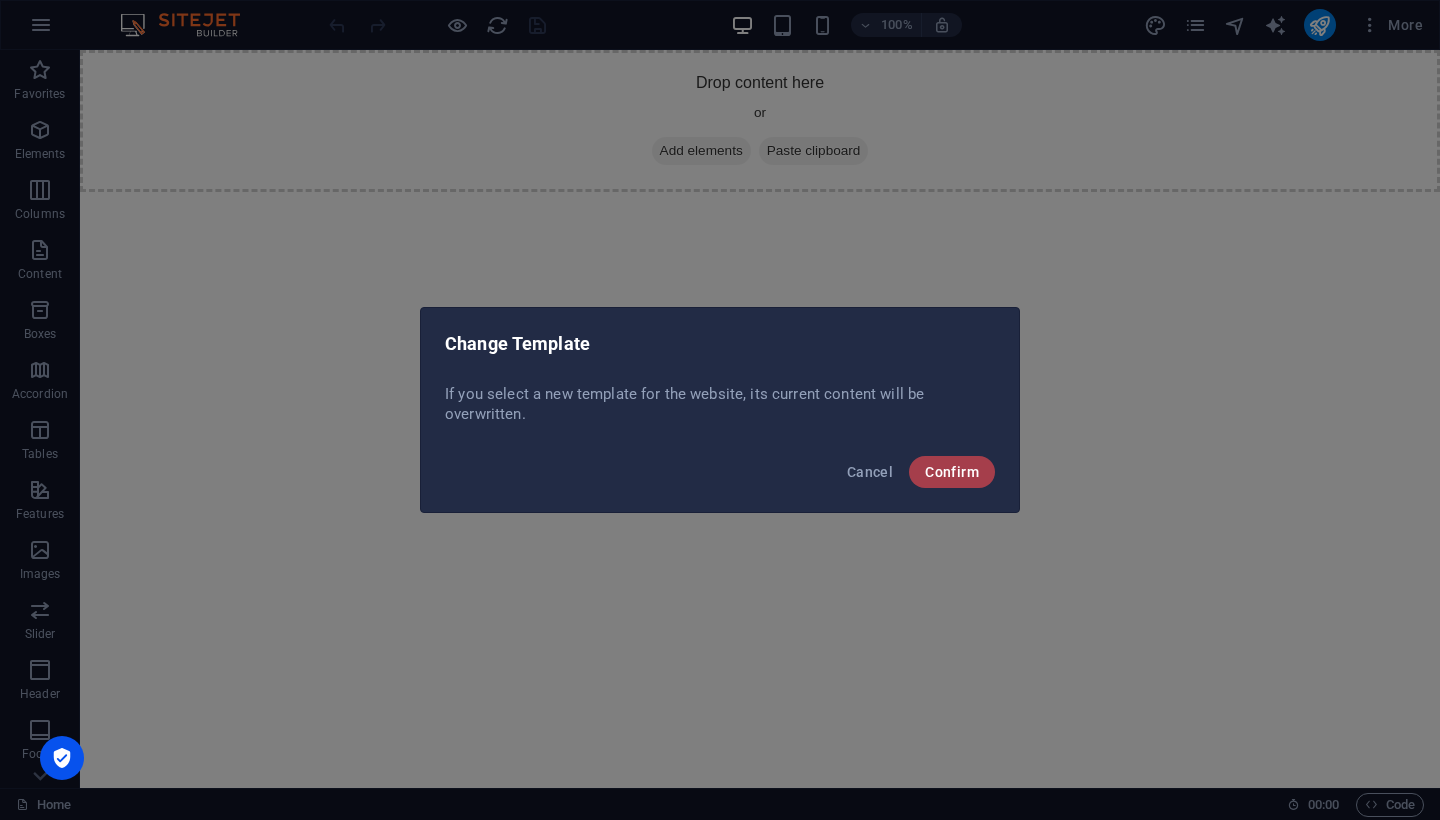 click on "Confirm" at bounding box center (952, 472) 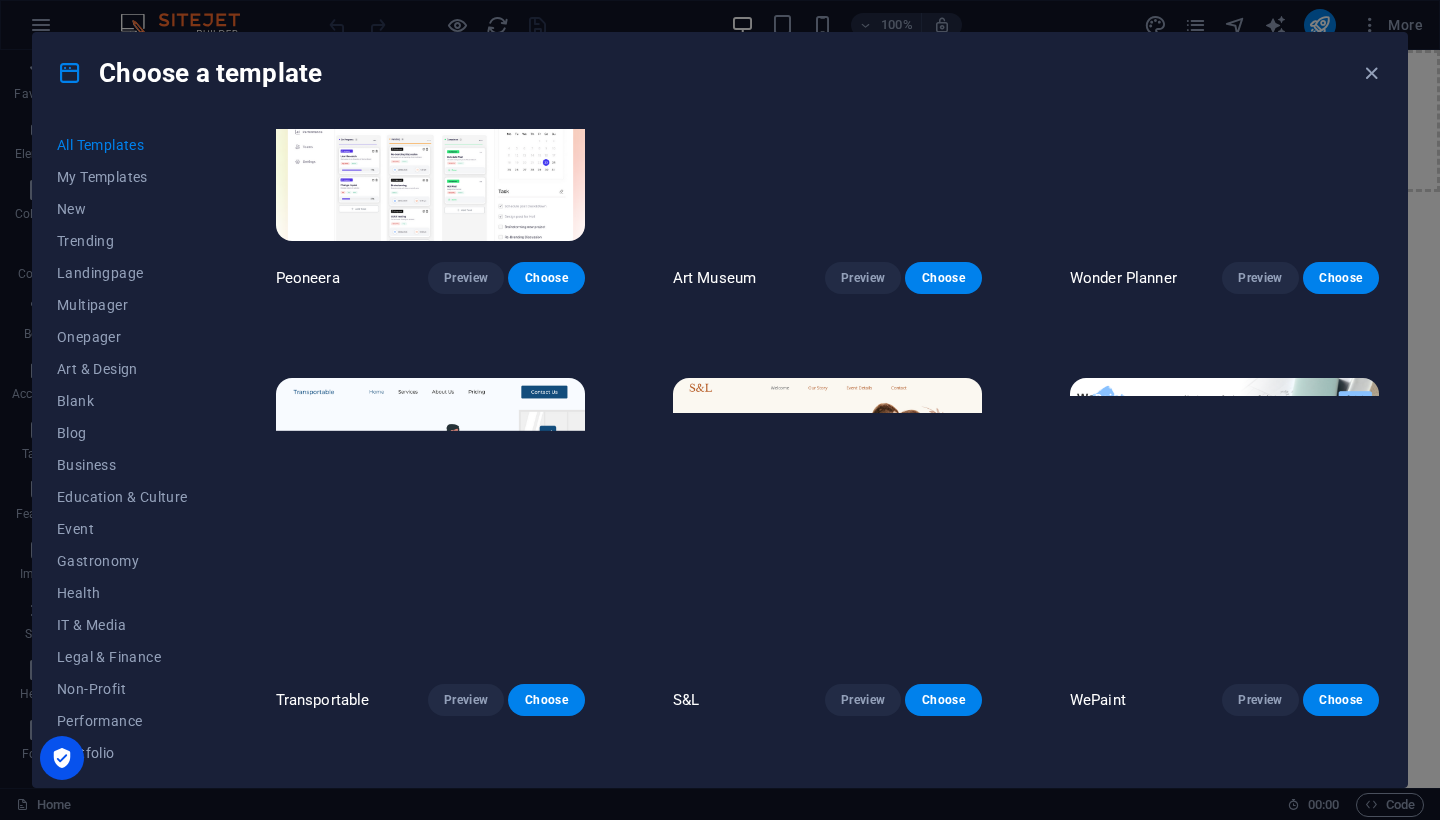 scroll, scrollTop: 178, scrollLeft: 0, axis: vertical 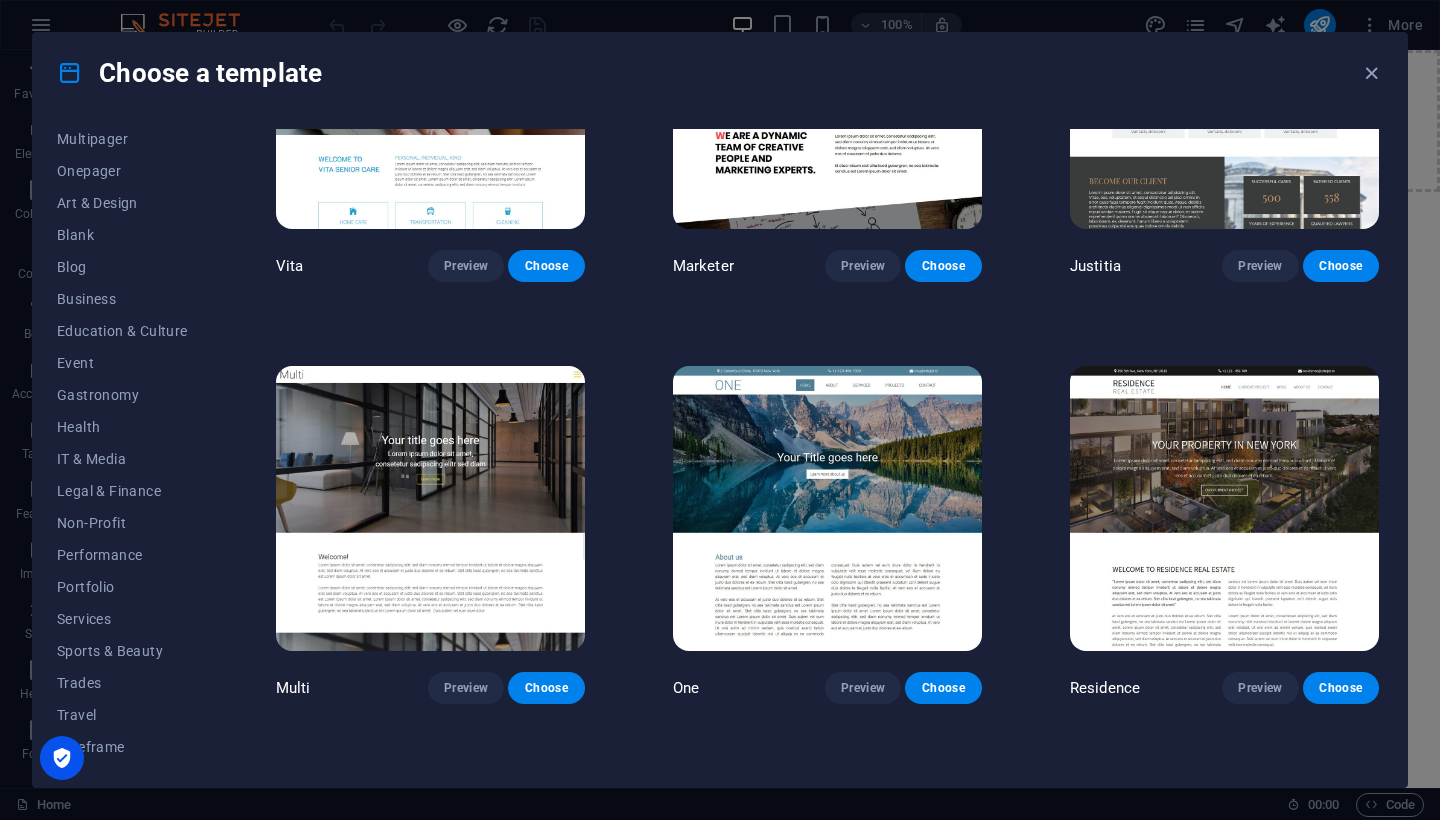 click at bounding box center (430, 508) 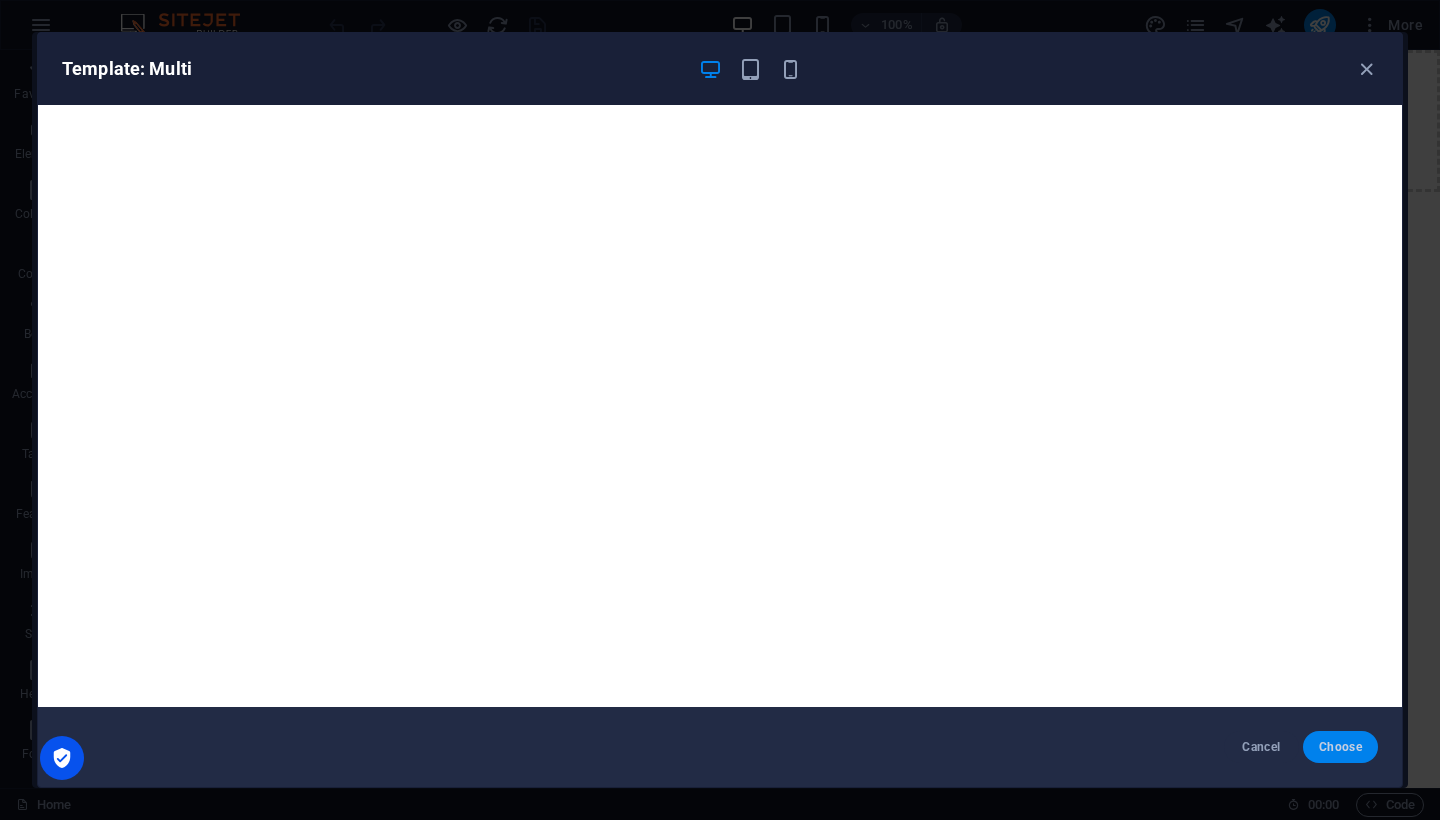 click on "Choose" at bounding box center [1340, 747] 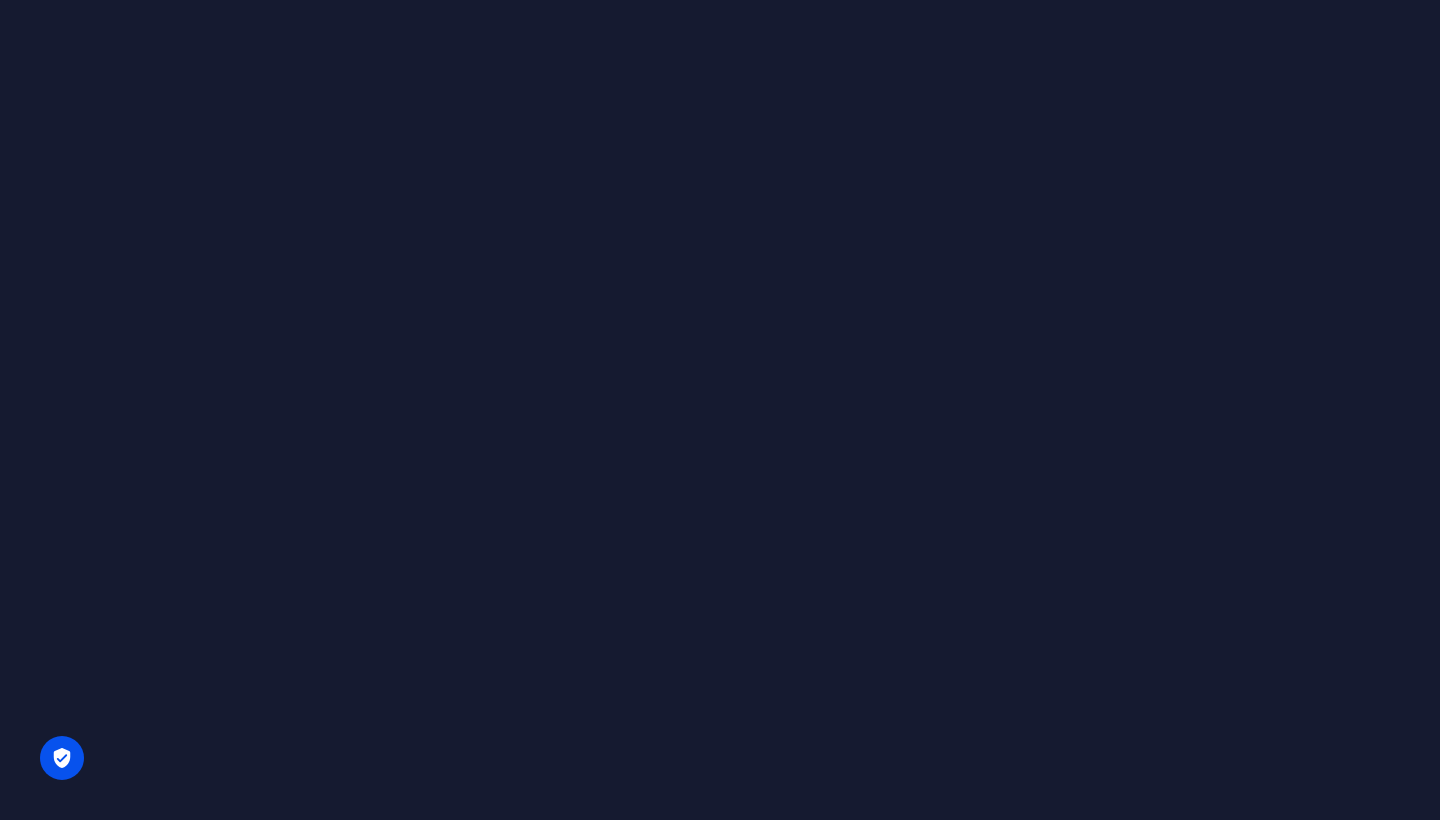 scroll, scrollTop: 0, scrollLeft: 0, axis: both 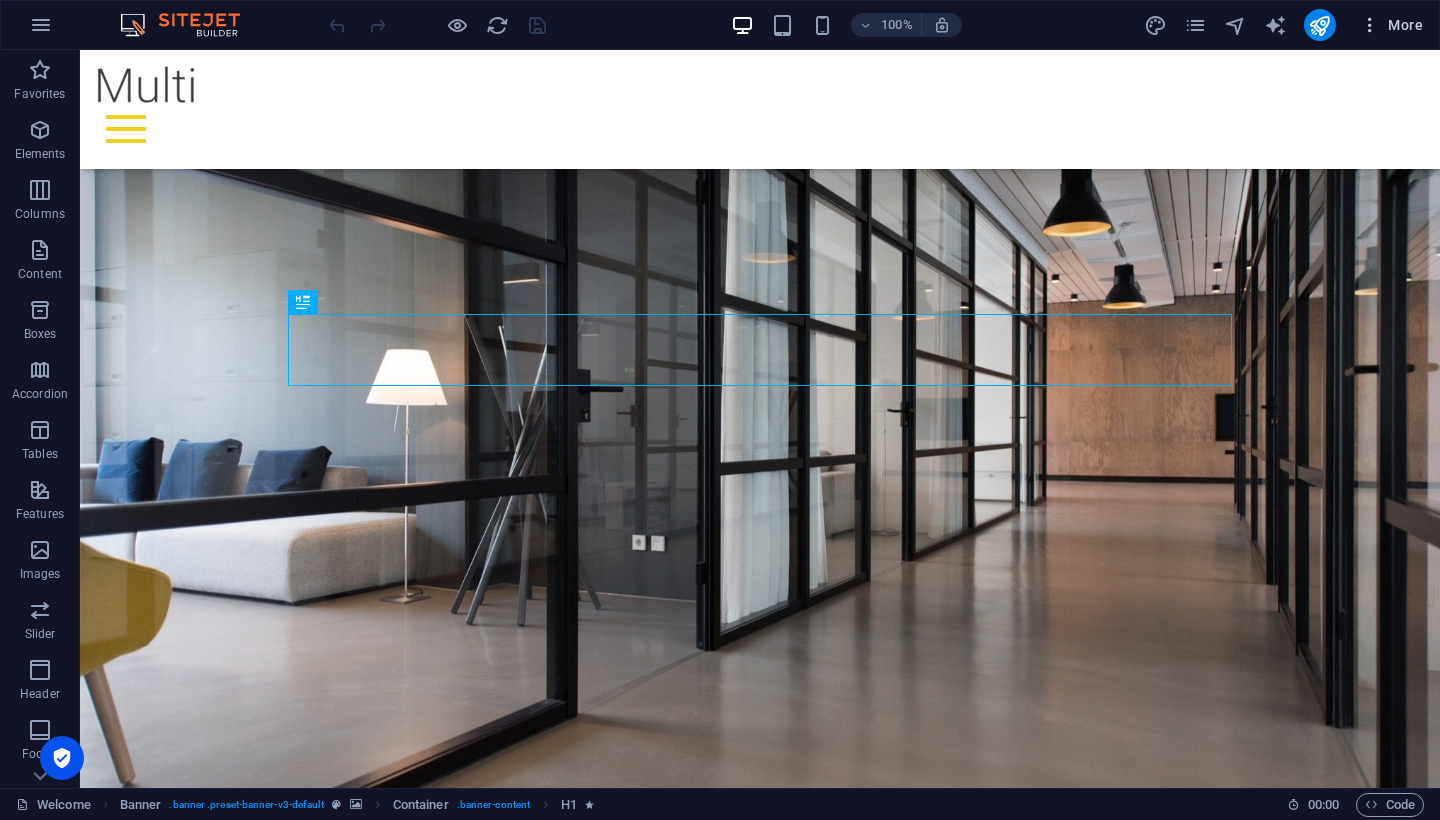 click on "More" at bounding box center [1391, 25] 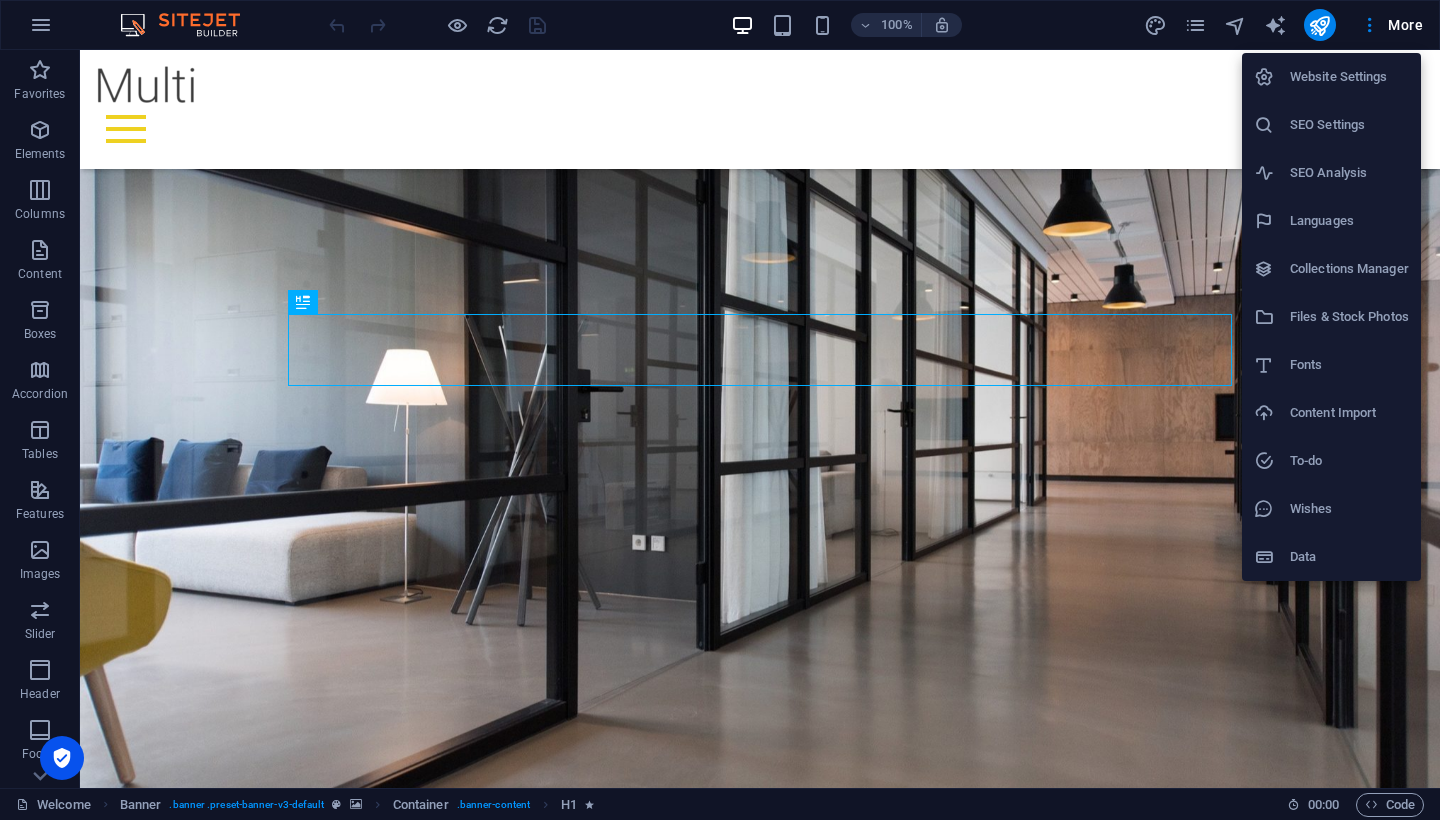 click on "Website Settings" at bounding box center (1349, 77) 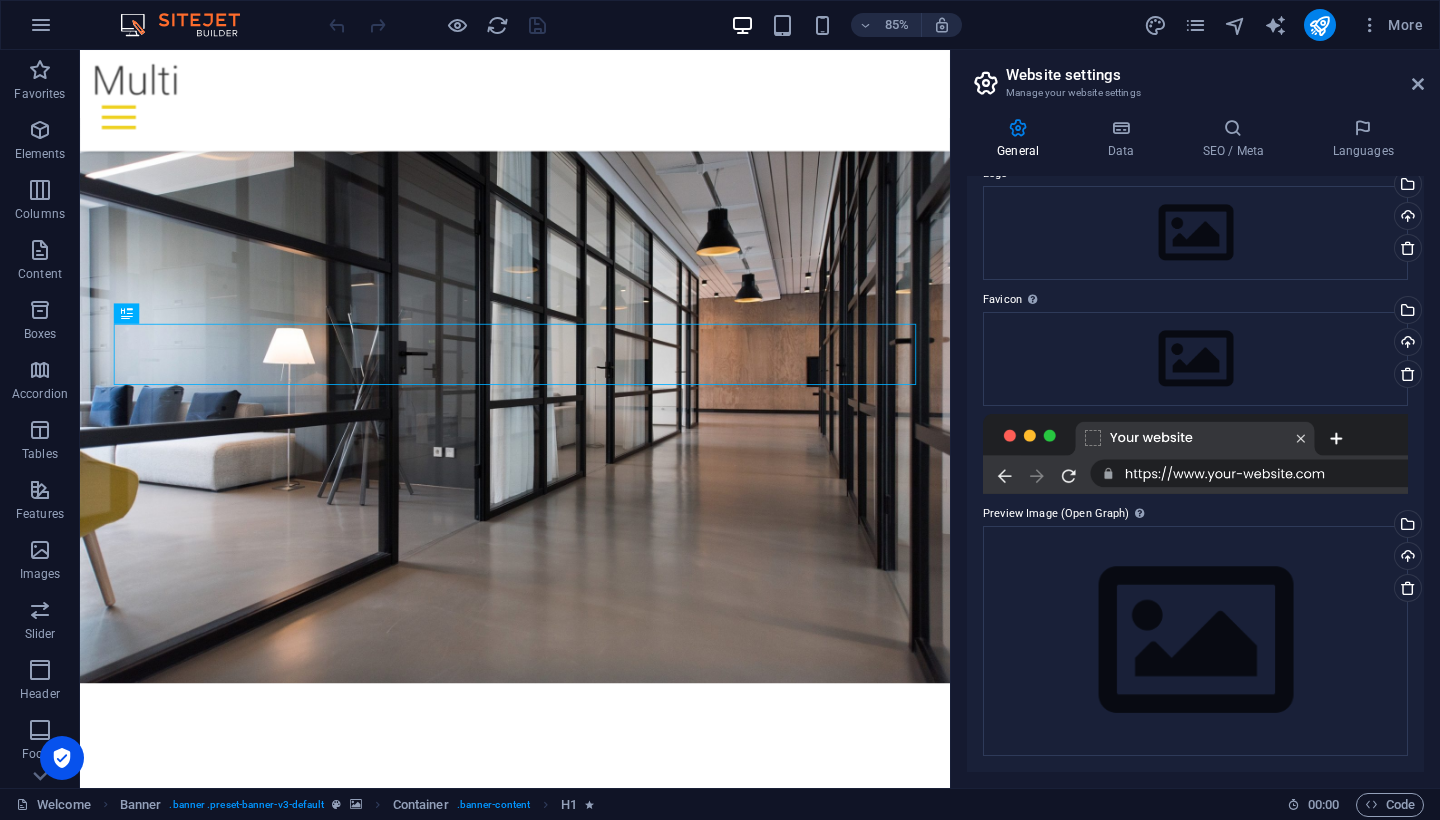 scroll, scrollTop: 85, scrollLeft: 0, axis: vertical 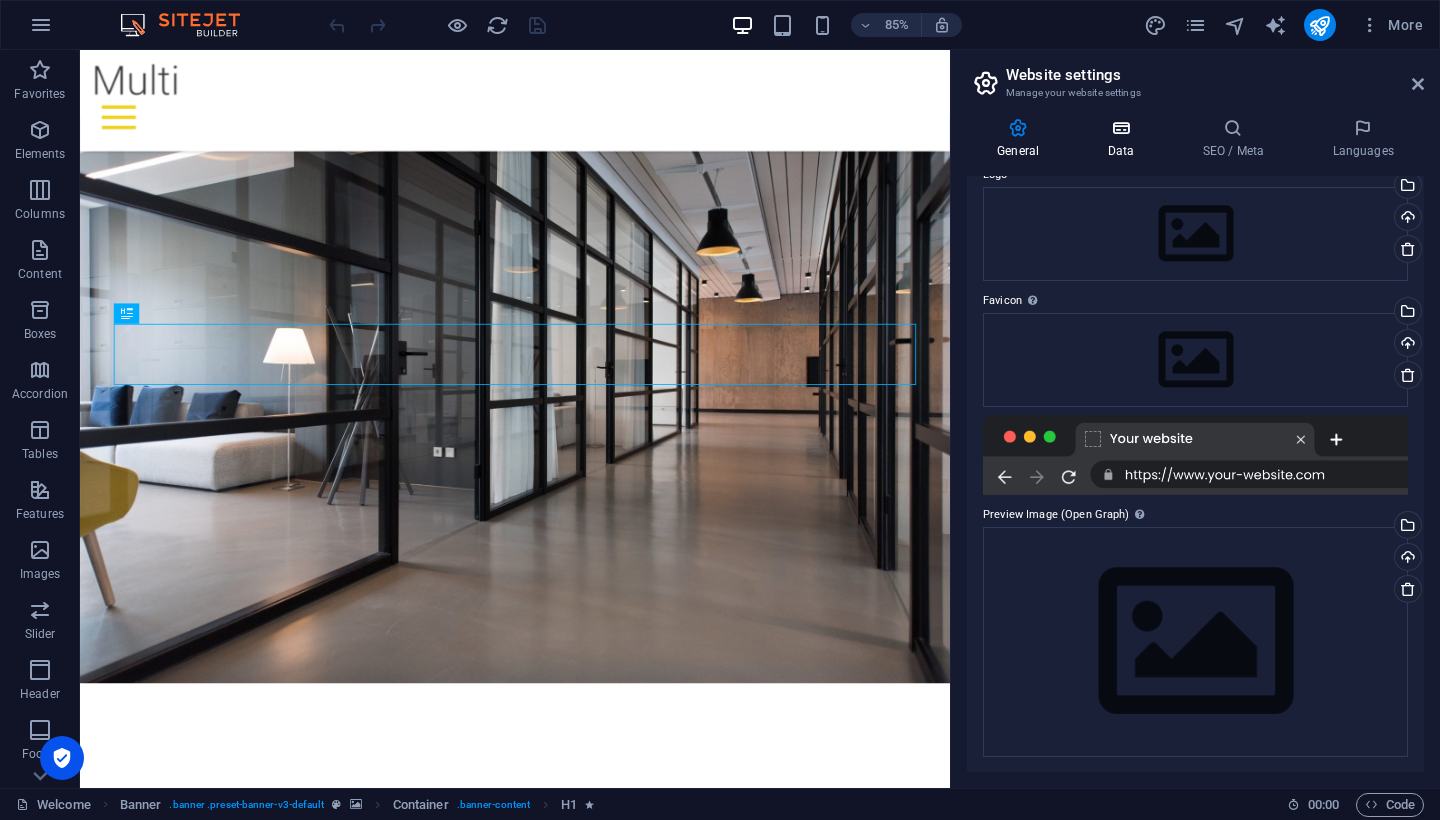 click on "Data" at bounding box center (1124, 139) 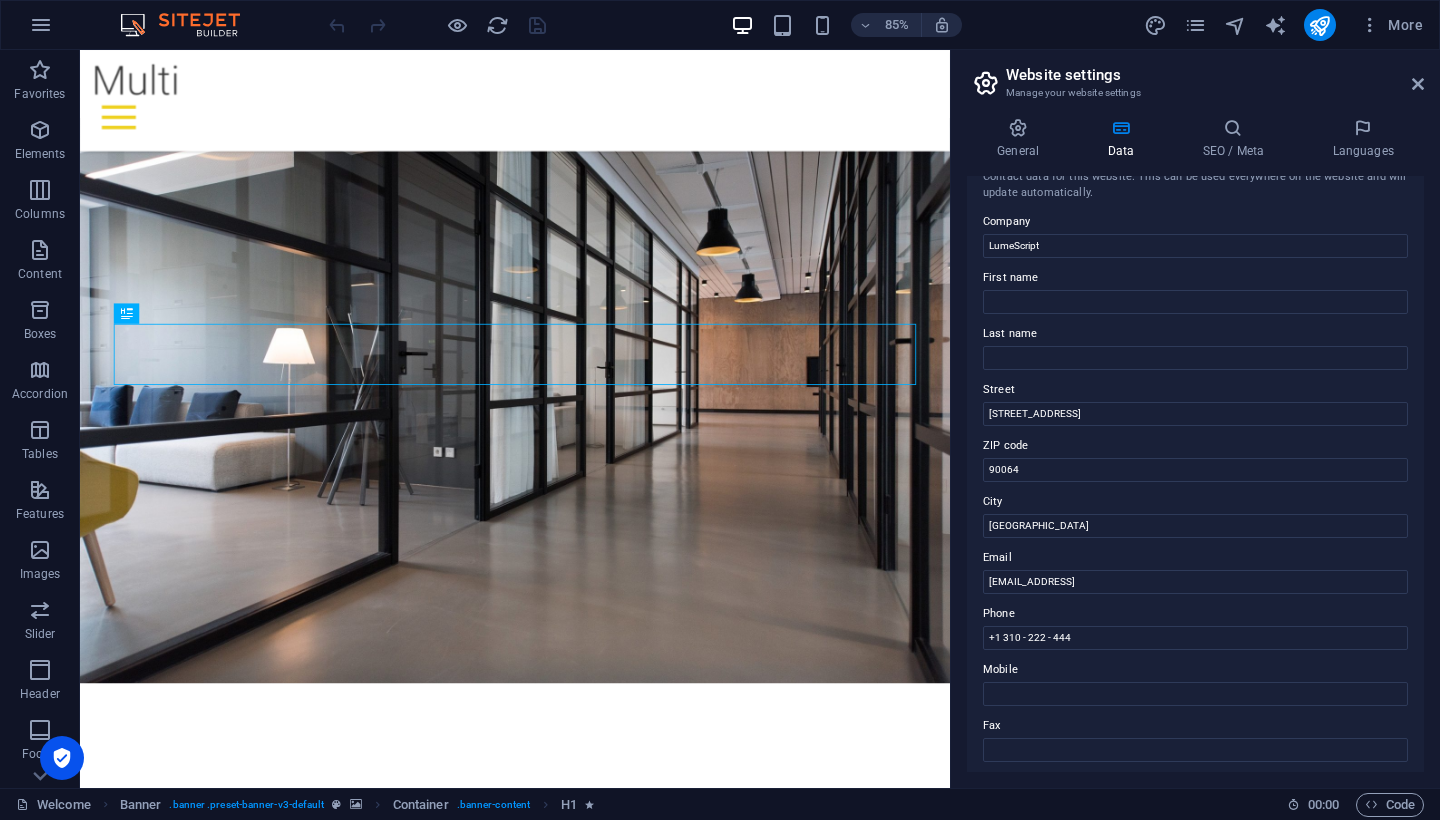 scroll, scrollTop: 24, scrollLeft: 0, axis: vertical 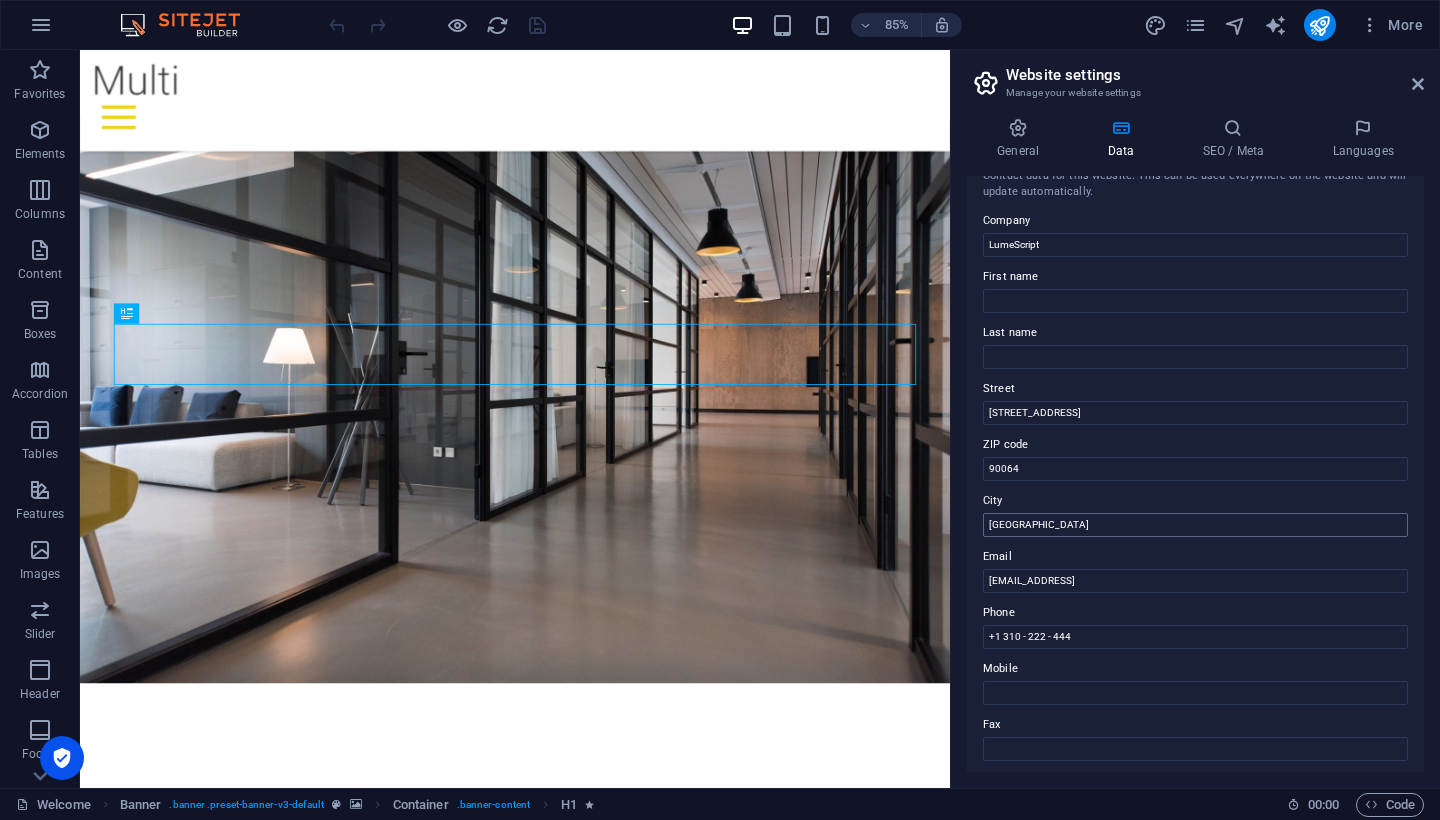 drag, startPoint x: 1032, startPoint y: 518, endPoint x: 1049, endPoint y: 524, distance: 18.027756 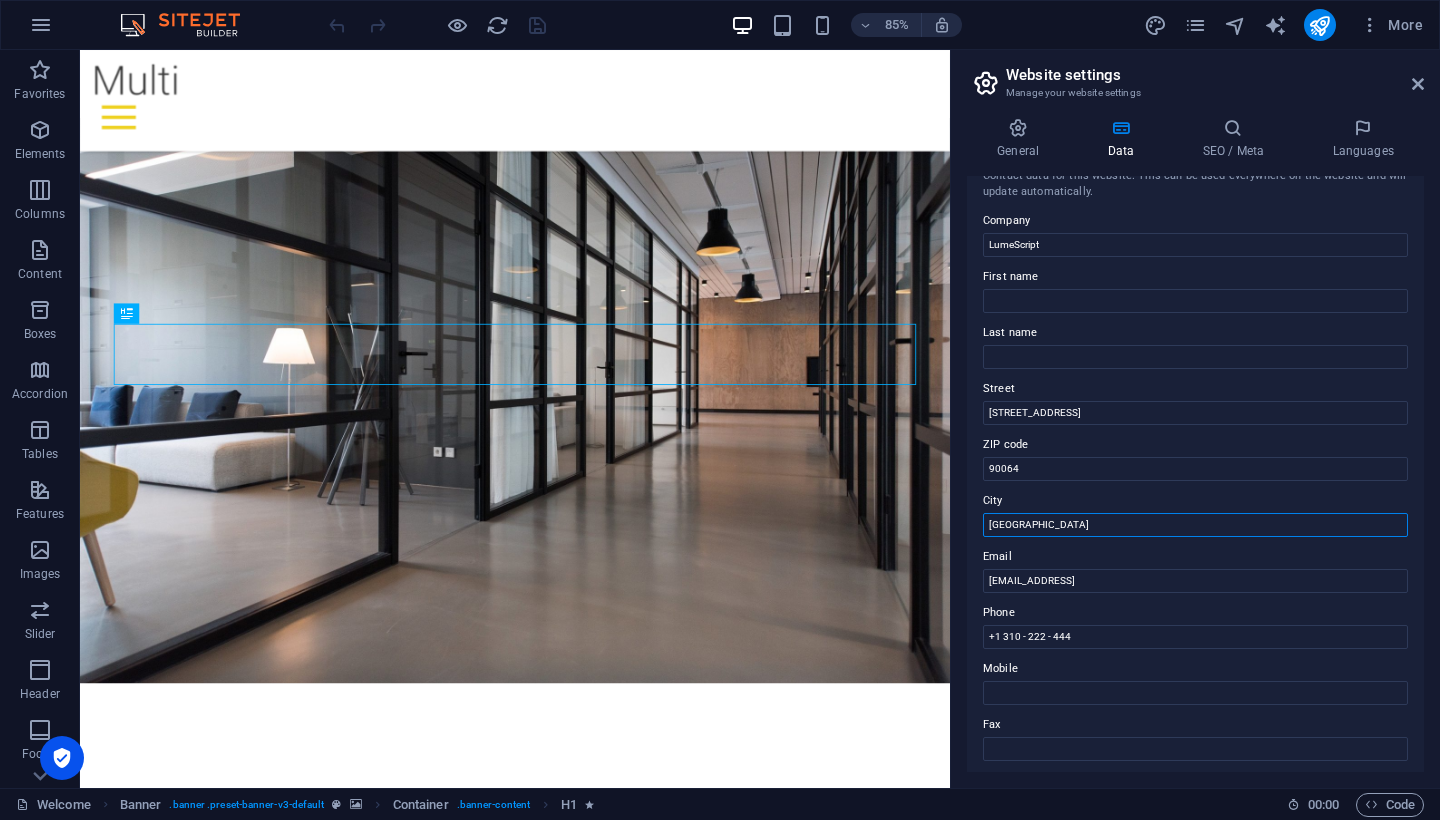 drag, startPoint x: 988, startPoint y: 534, endPoint x: 985, endPoint y: 511, distance: 23.194826 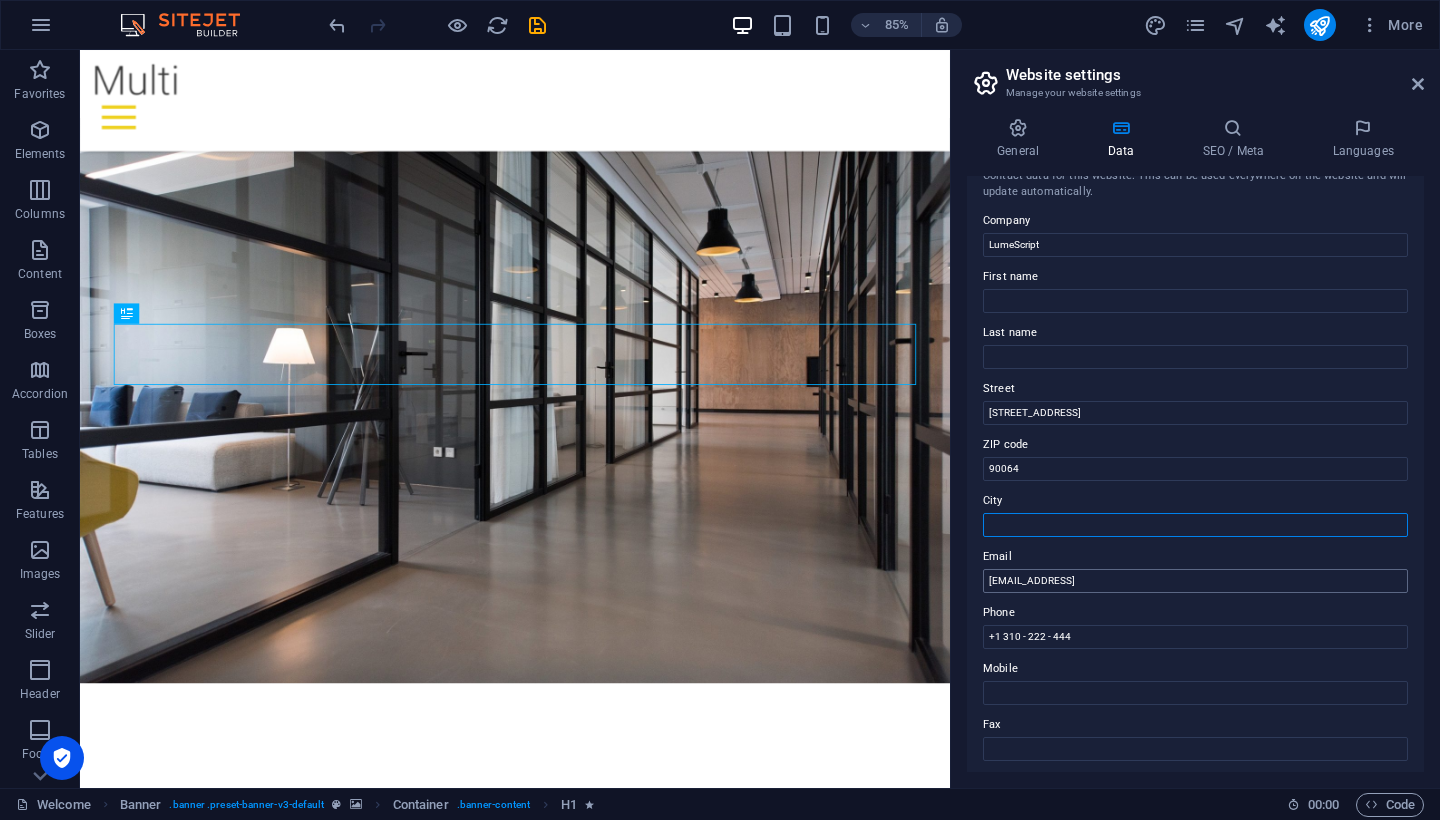 type 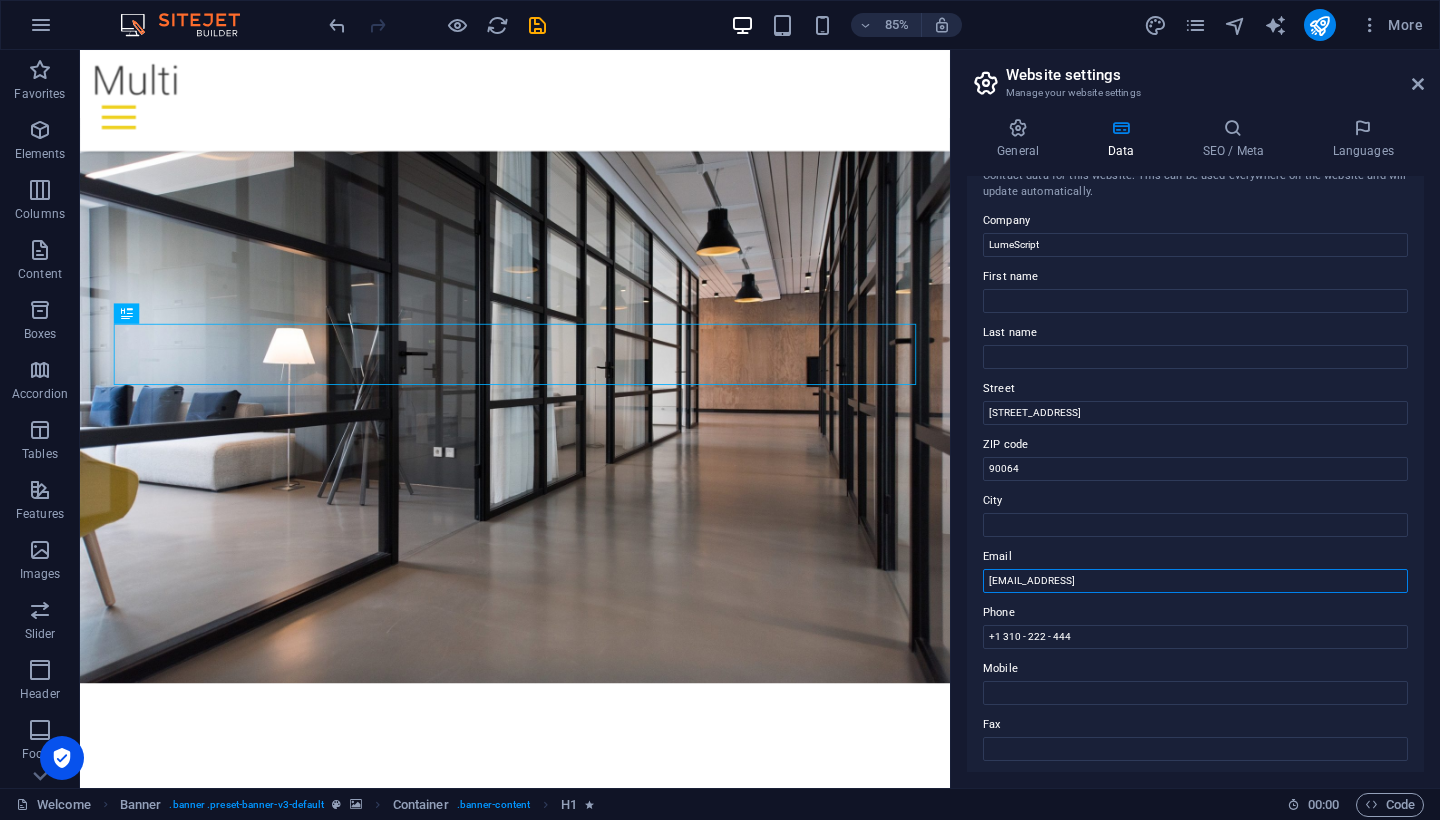 drag, startPoint x: 1219, startPoint y: 574, endPoint x: 952, endPoint y: 543, distance: 268.7936 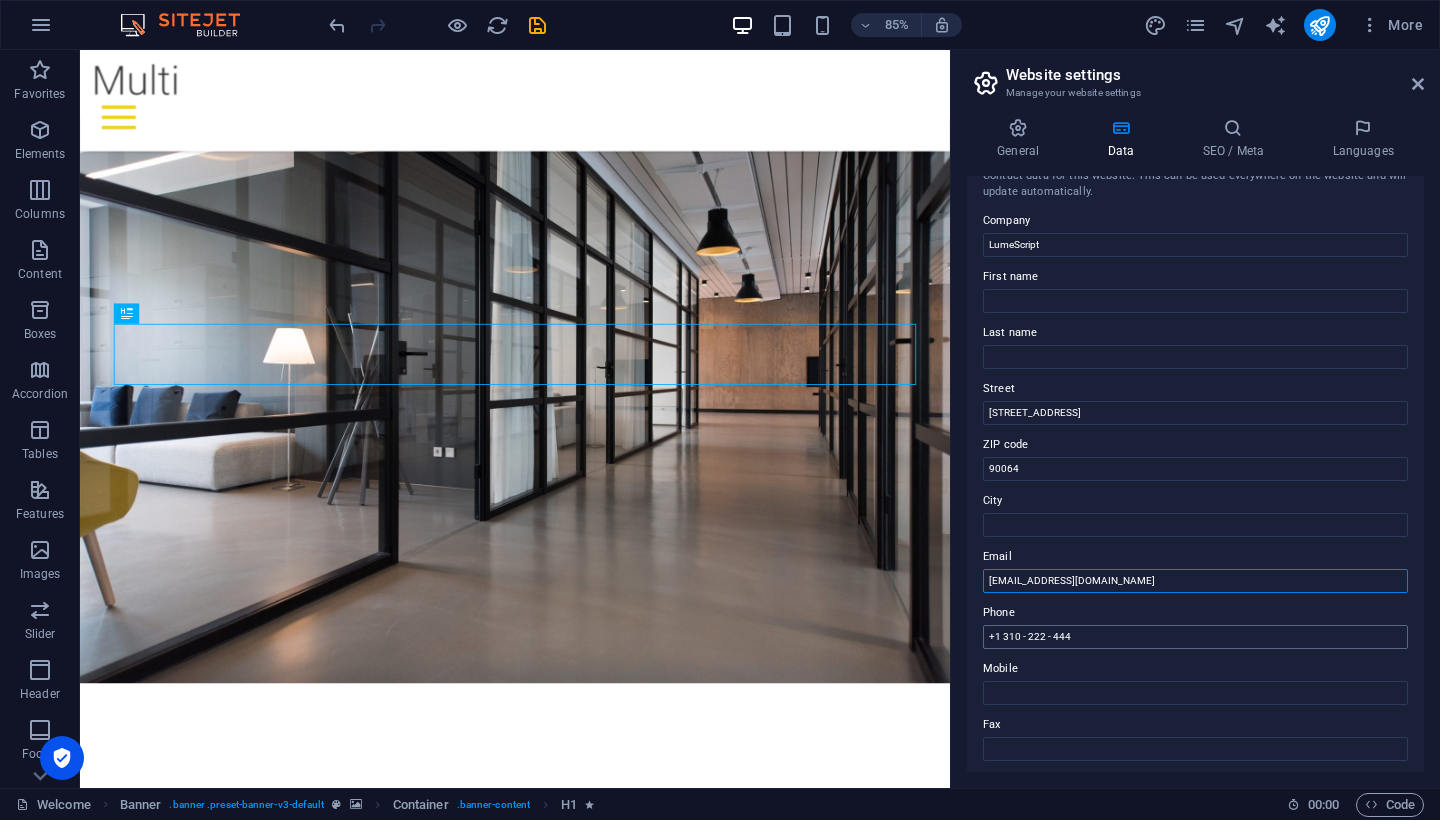 type on "mojalefashubane@lumescript.com" 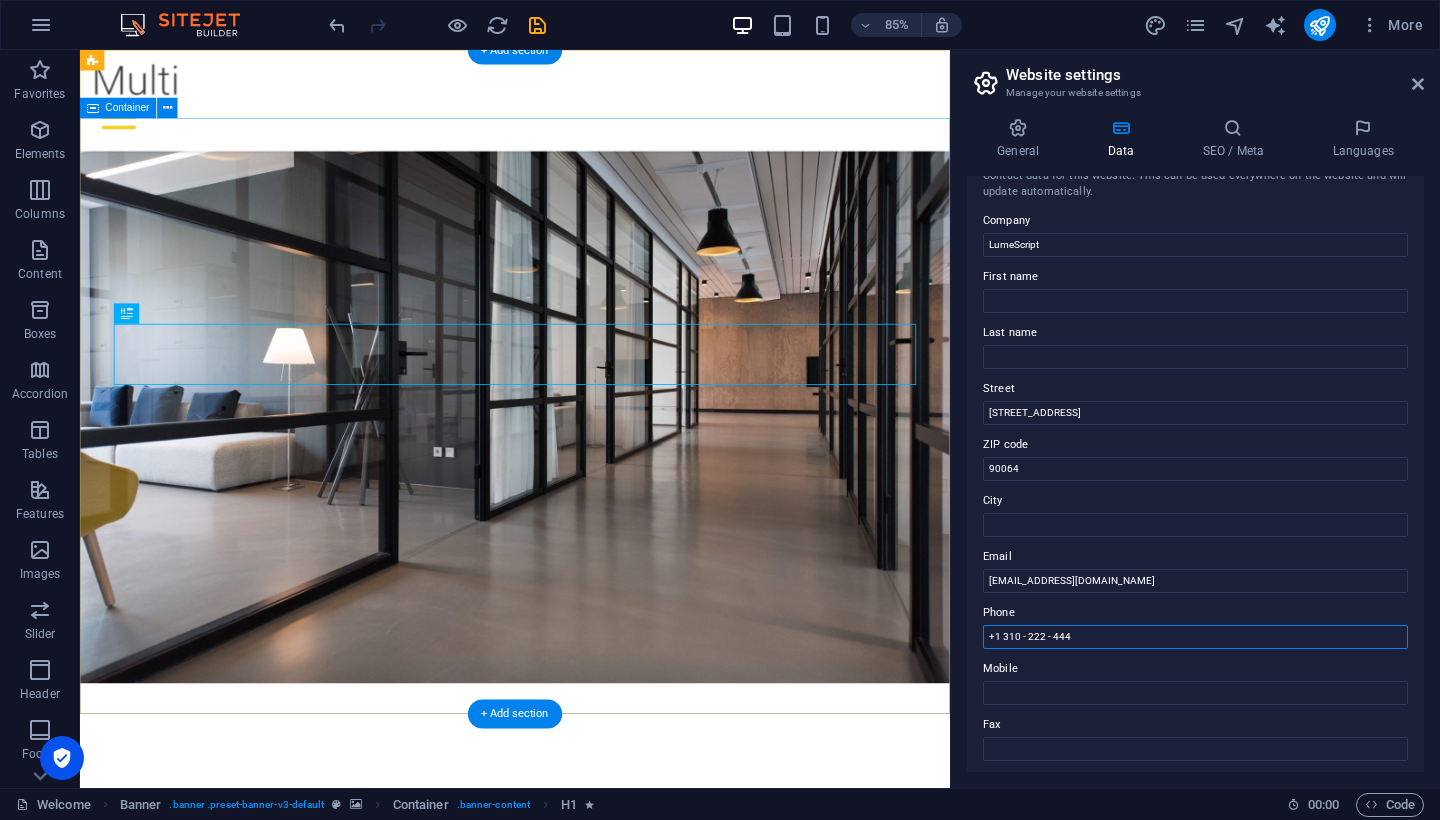 drag, startPoint x: 1203, startPoint y: 691, endPoint x: 1072, endPoint y: 721, distance: 134.39122 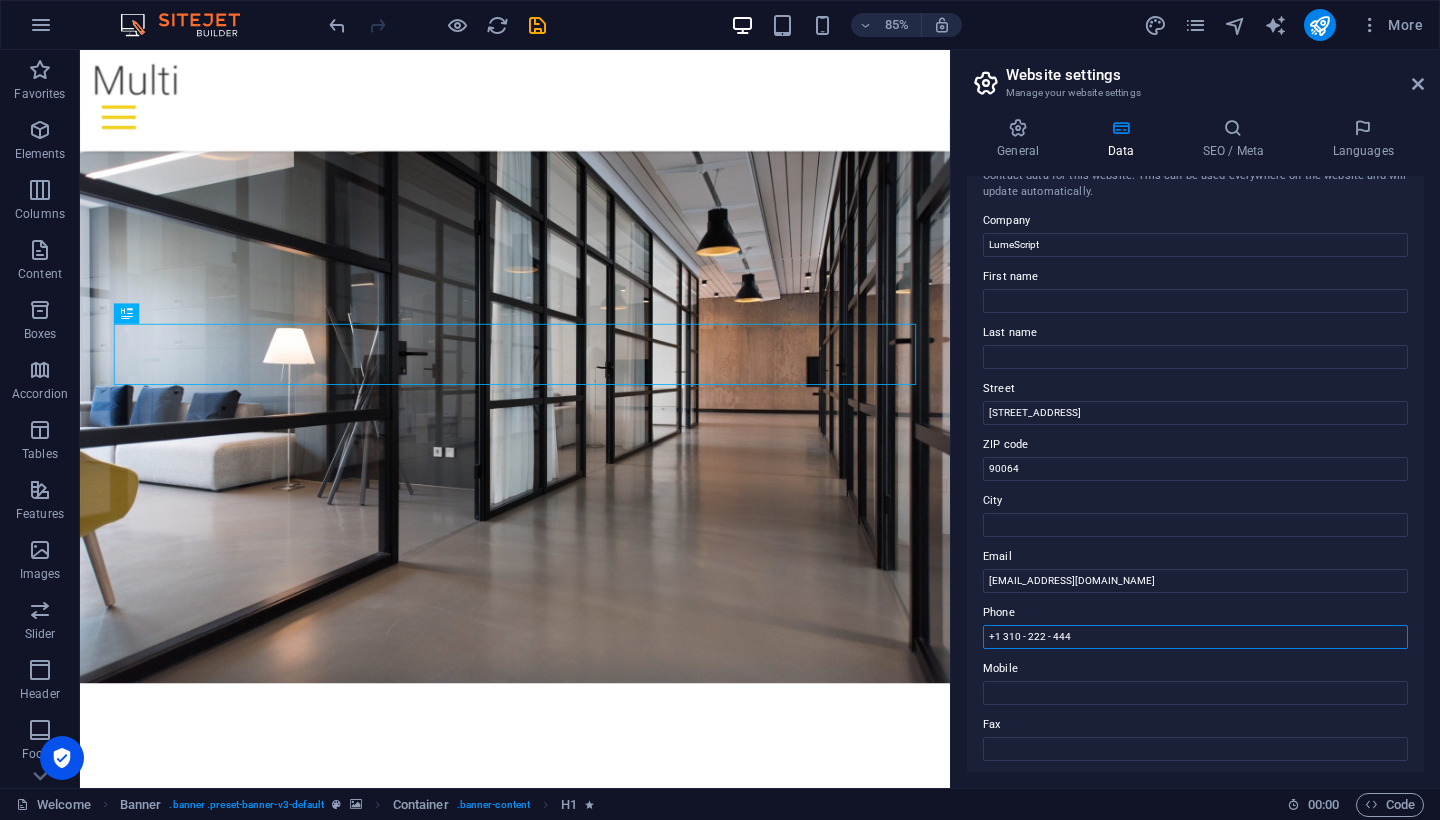 drag, startPoint x: 1082, startPoint y: 630, endPoint x: 997, endPoint y: 627, distance: 85.052925 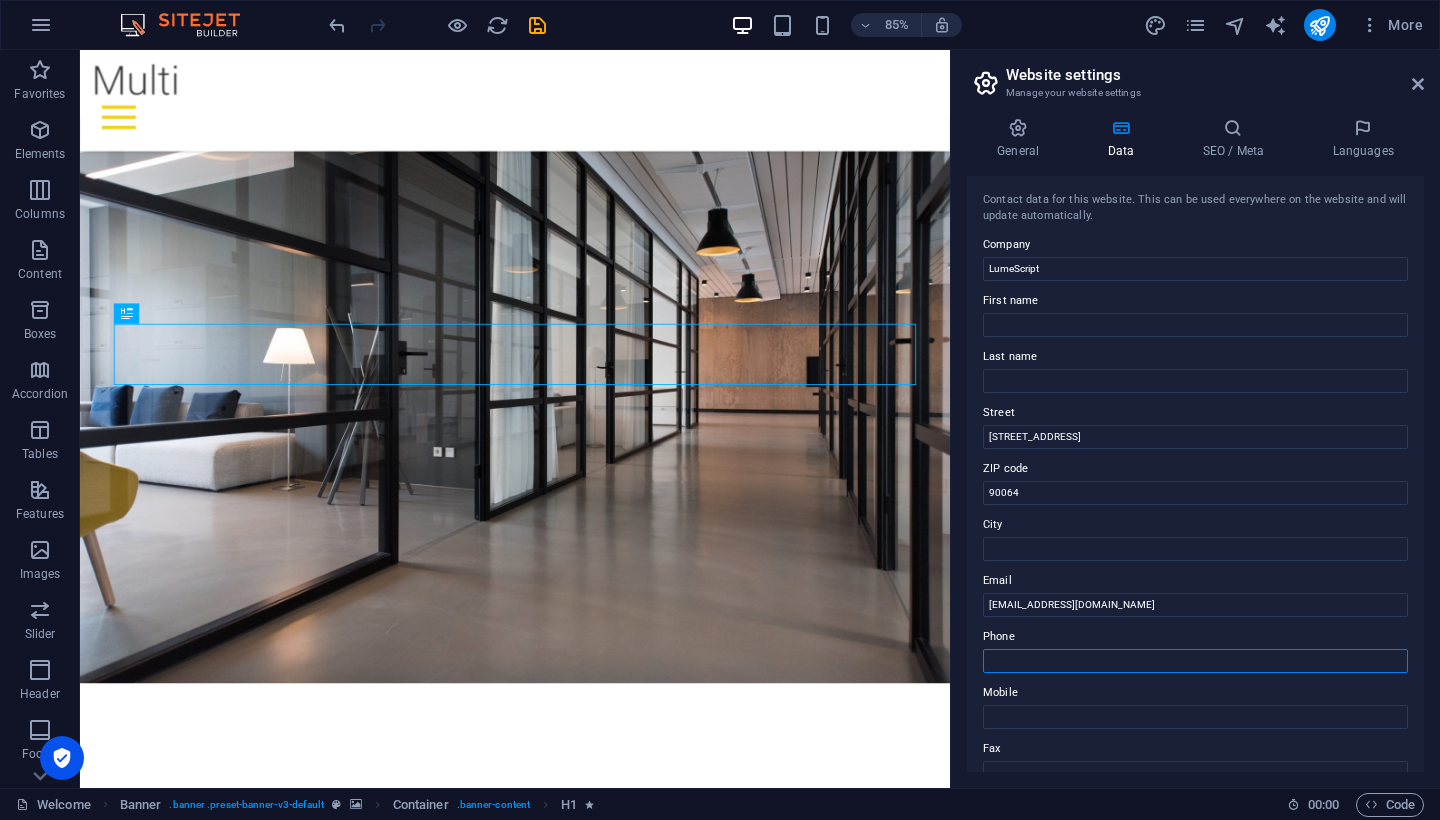 scroll, scrollTop: 0, scrollLeft: 0, axis: both 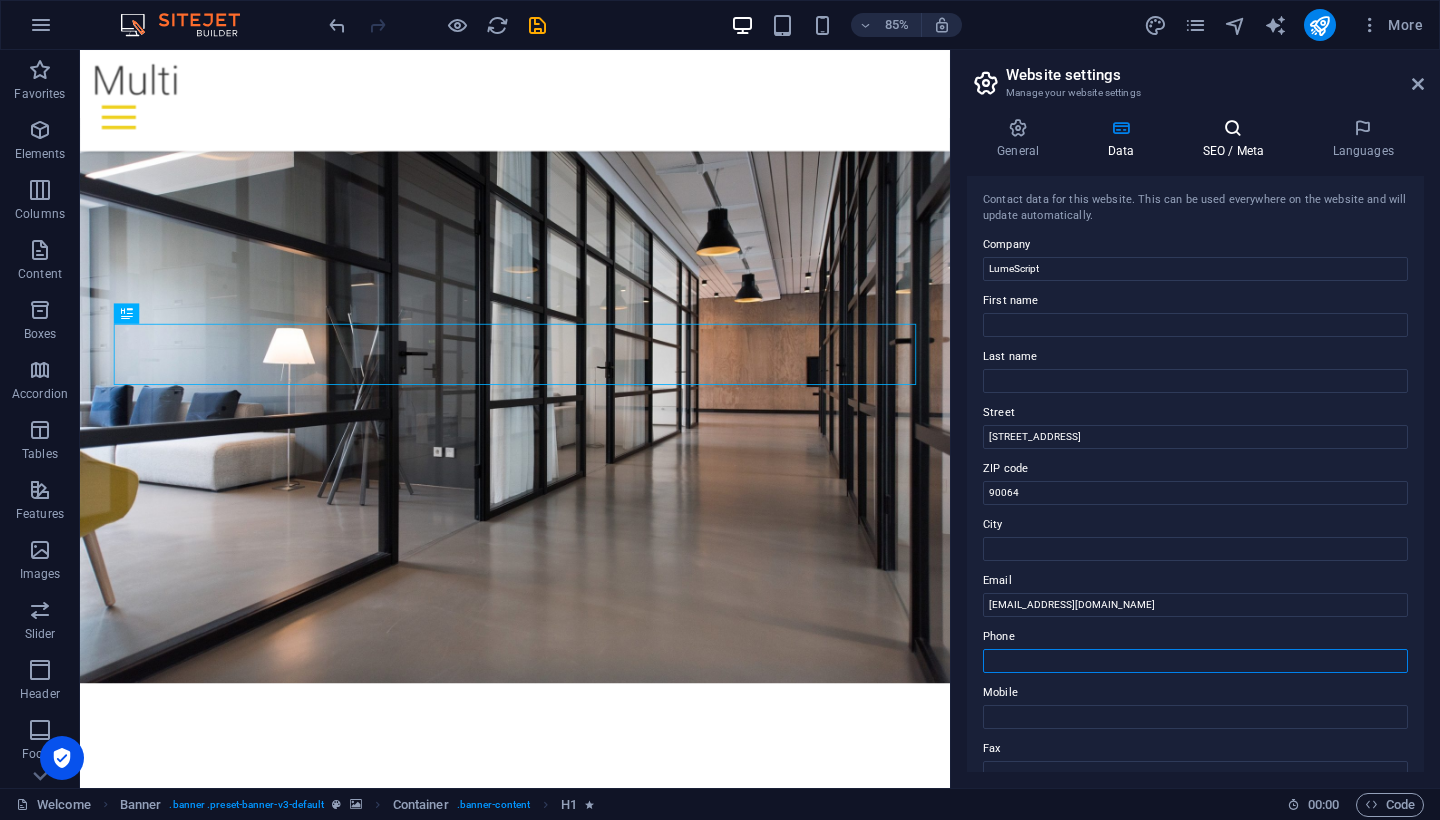 type 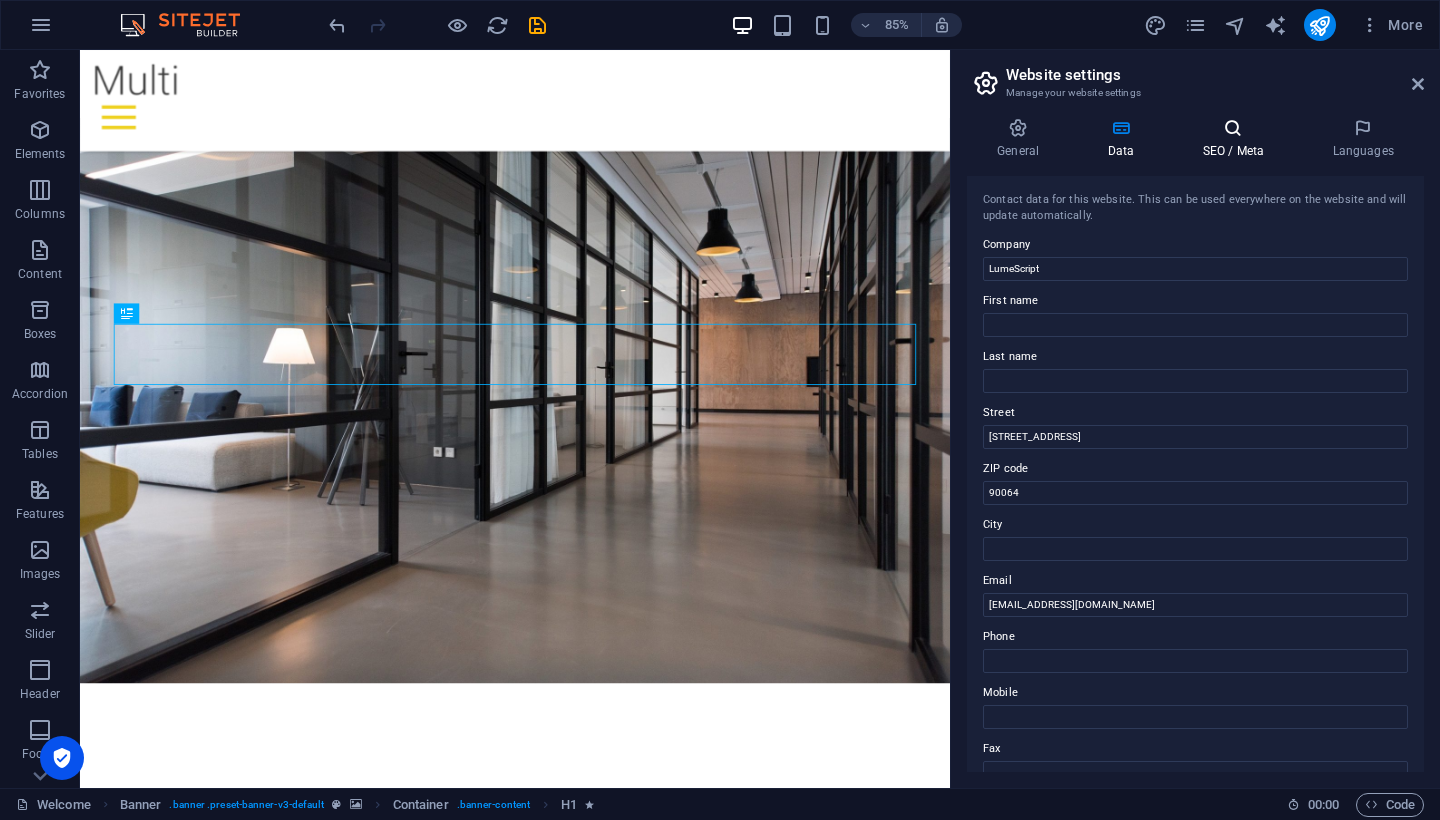 click on "SEO / Meta" at bounding box center (1237, 139) 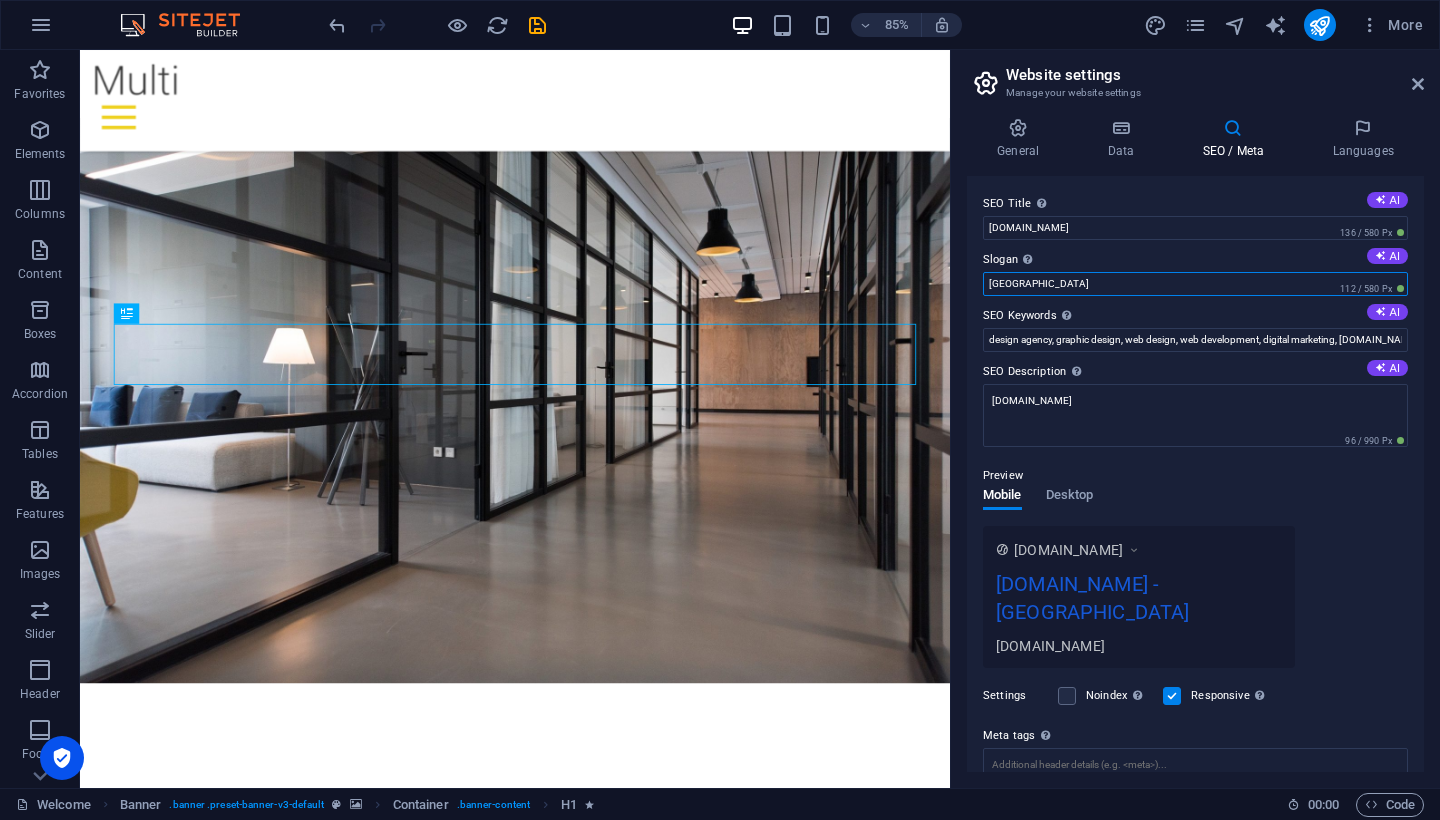 drag, startPoint x: 1074, startPoint y: 280, endPoint x: 998, endPoint y: 277, distance: 76.05919 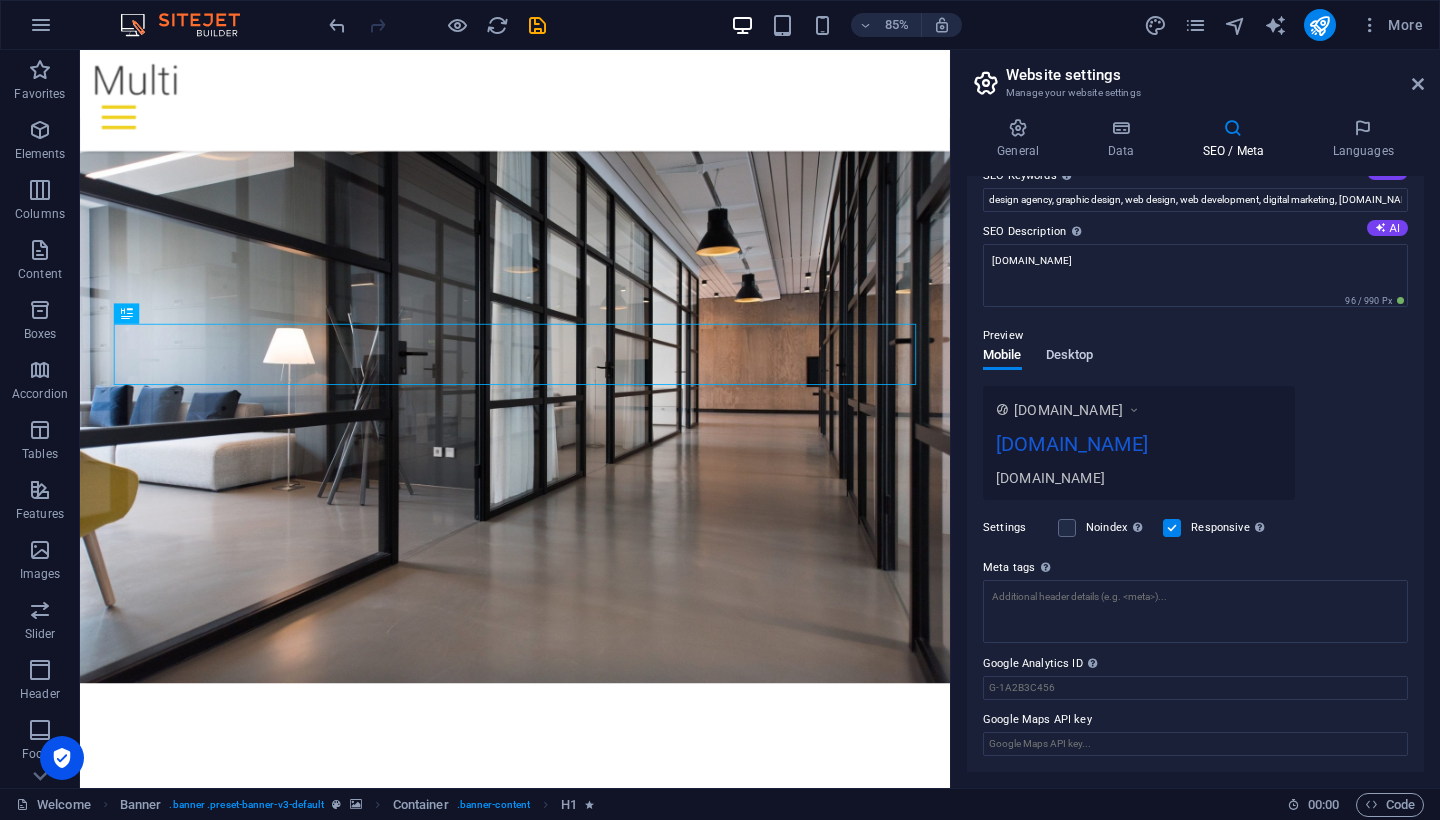 scroll, scrollTop: 139, scrollLeft: 0, axis: vertical 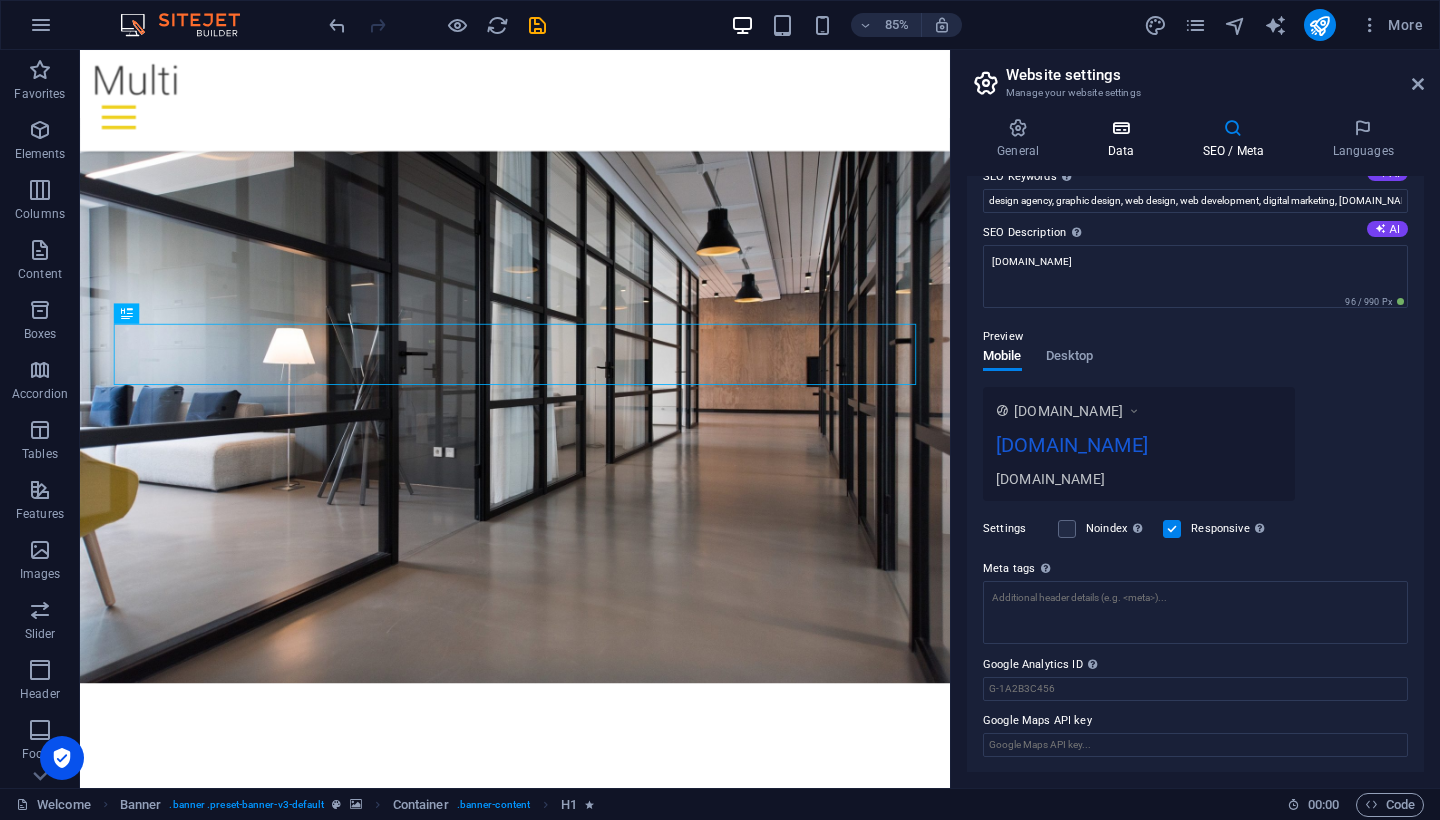 type 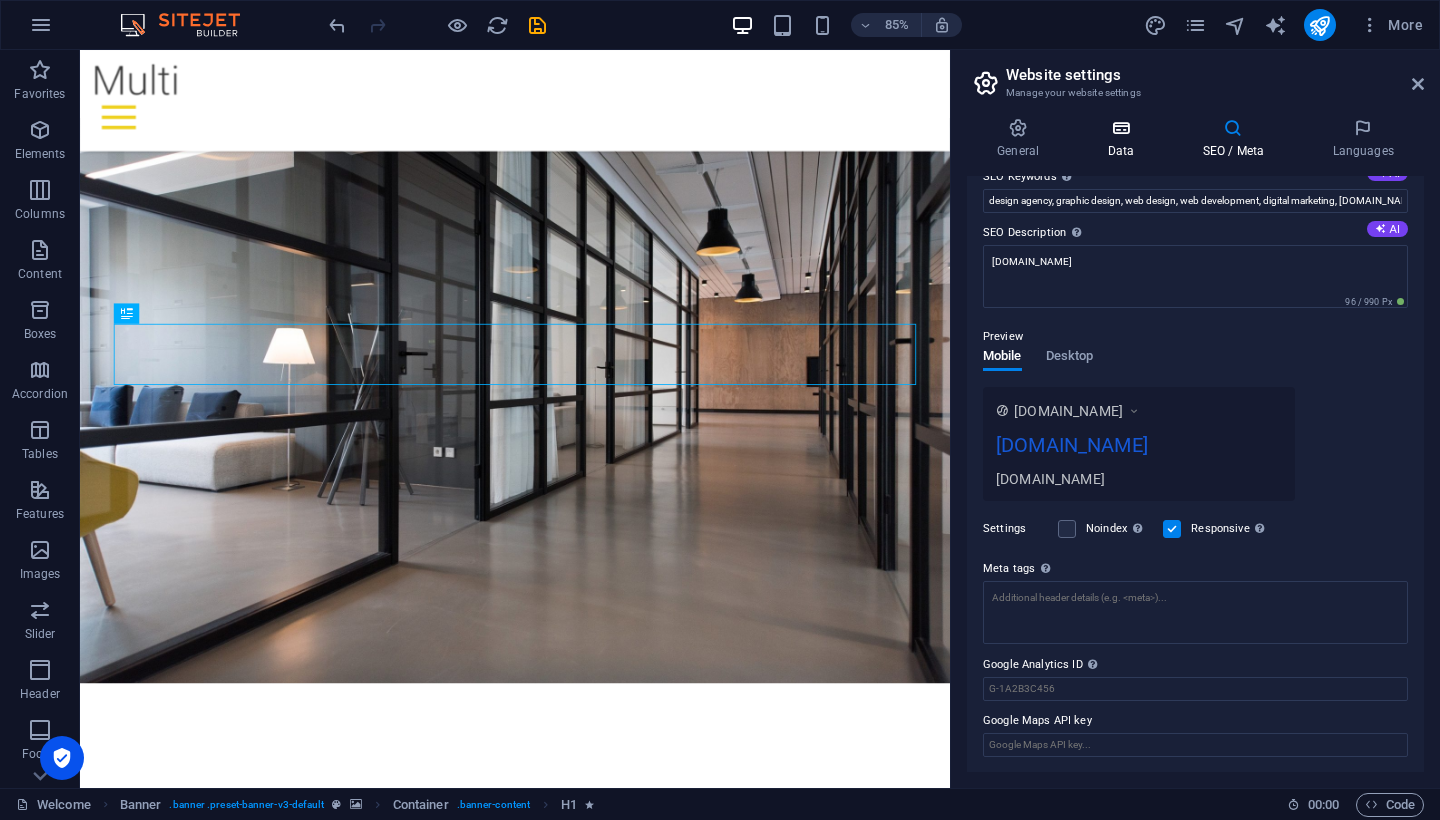 click at bounding box center [1120, 128] 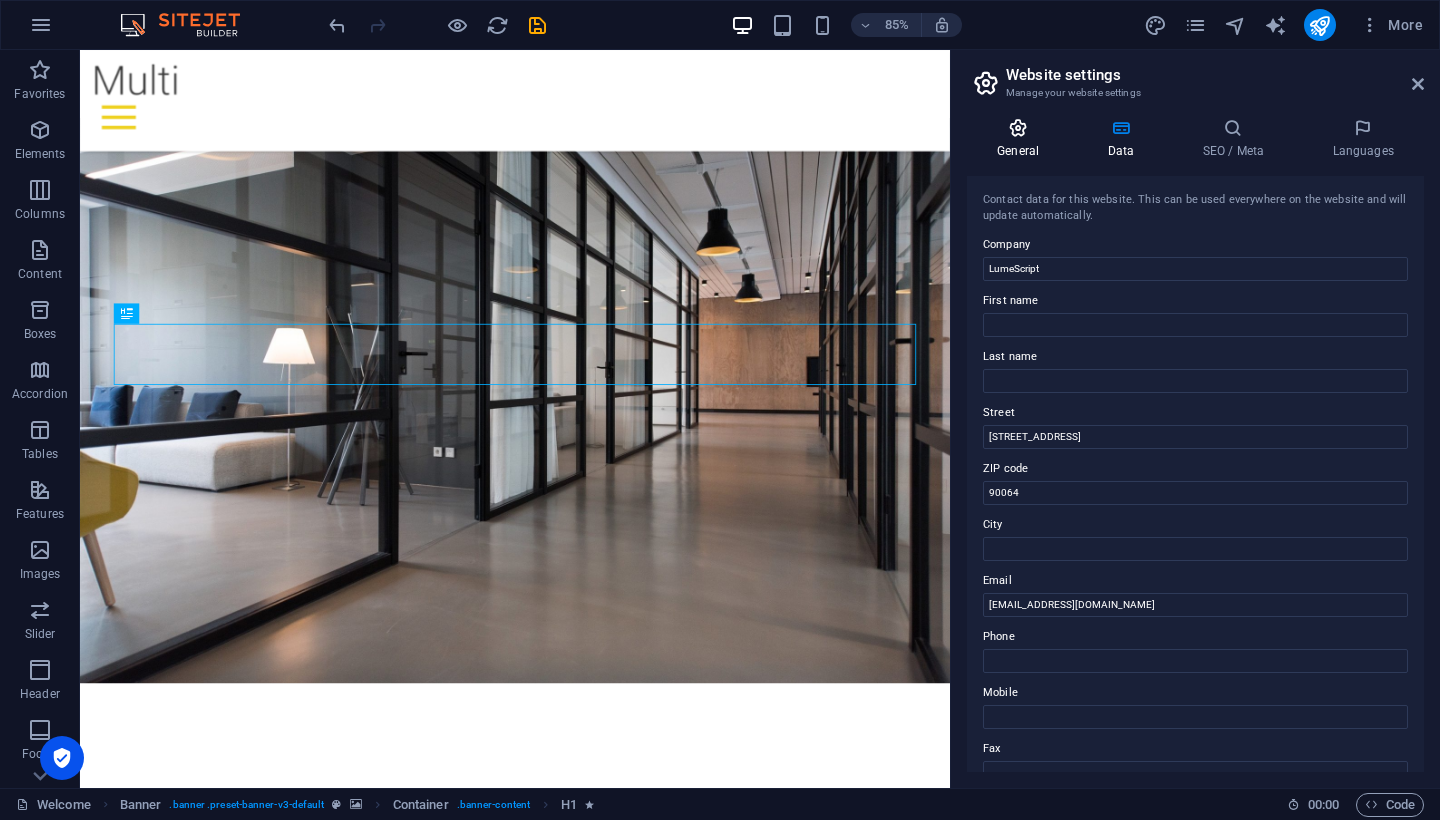 click on "General" at bounding box center (1022, 139) 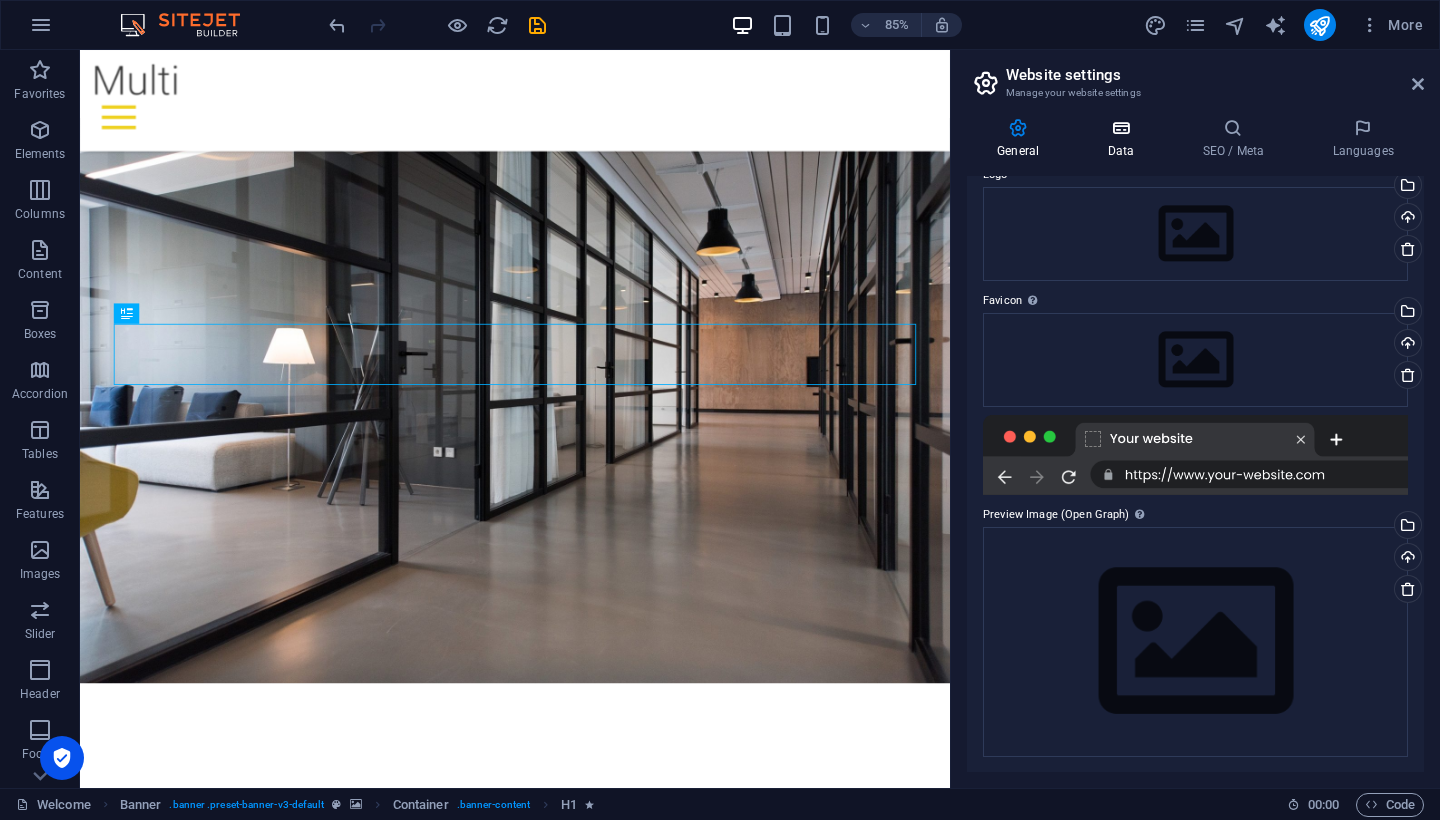 click on "Data" at bounding box center [1124, 139] 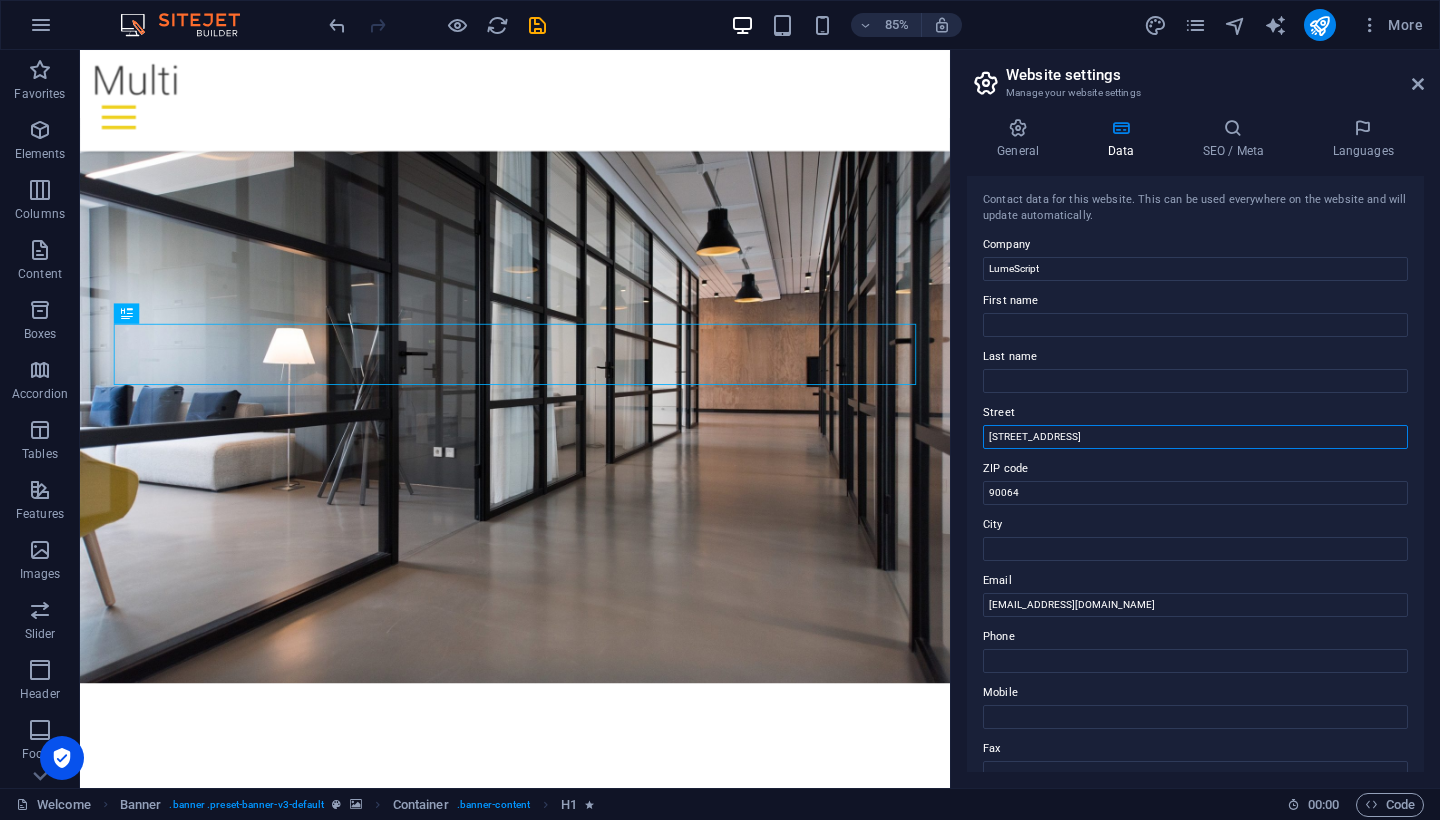drag, startPoint x: 1091, startPoint y: 440, endPoint x: 954, endPoint y: 433, distance: 137.17871 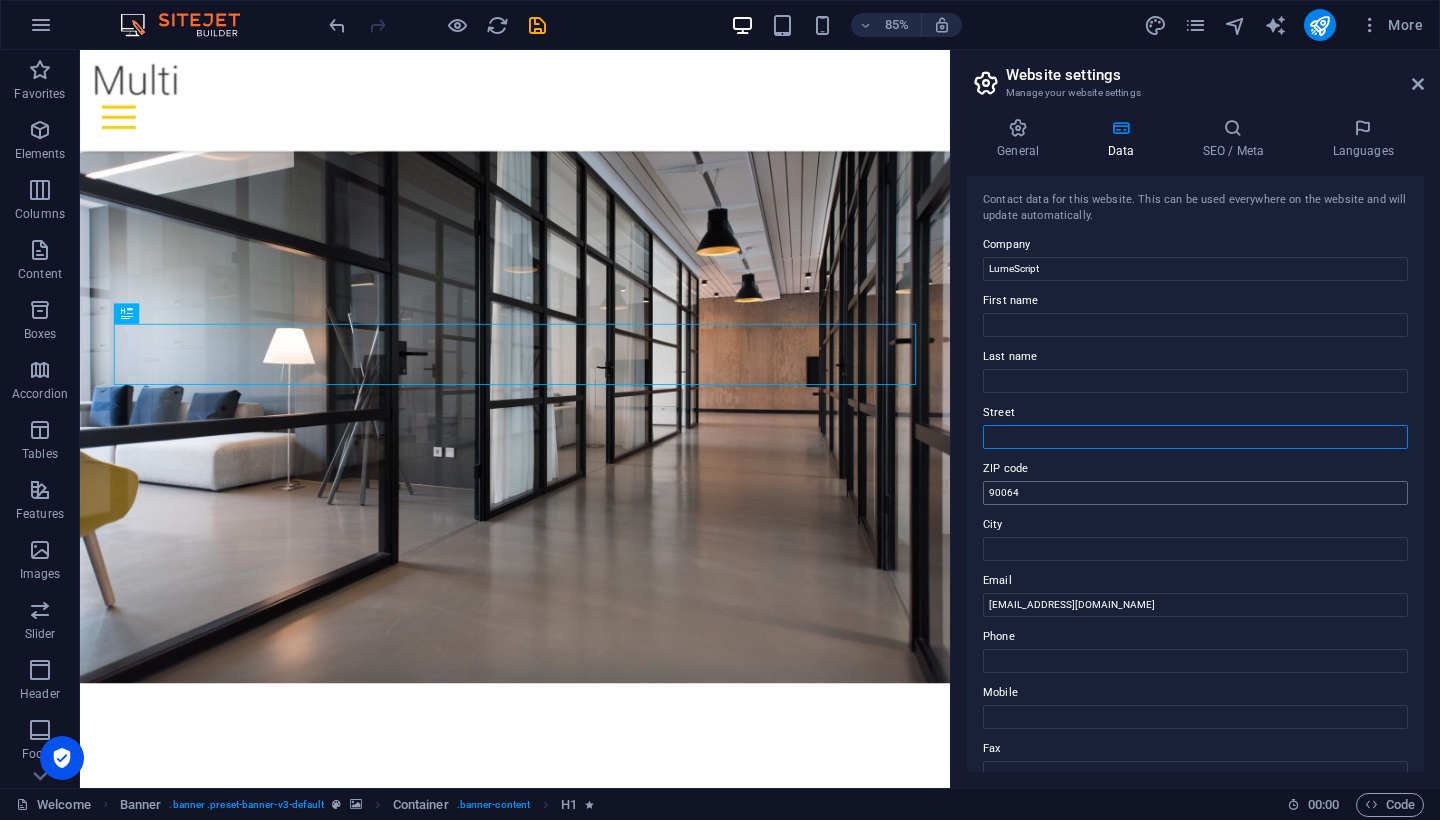 type 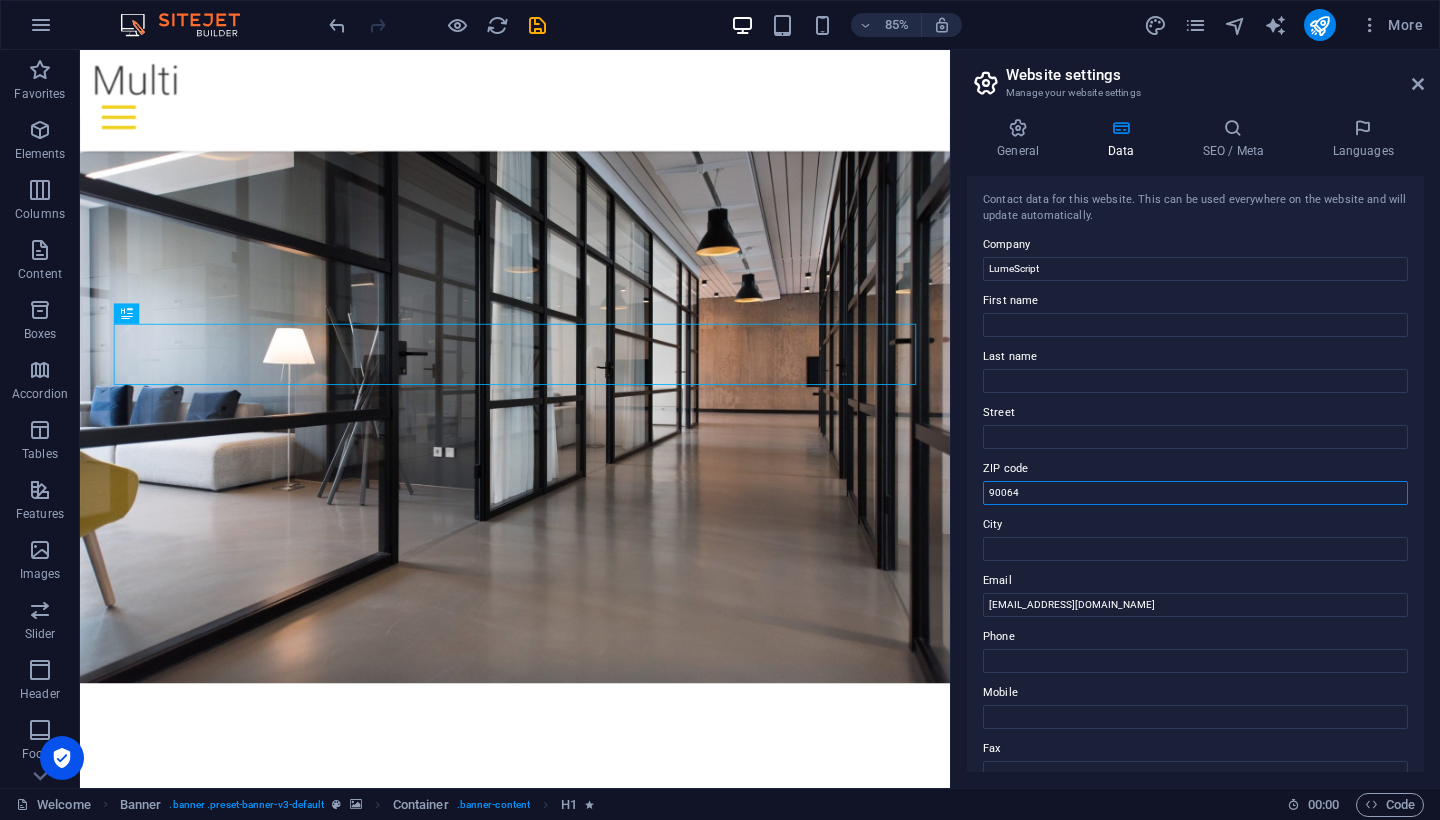 drag, startPoint x: 1035, startPoint y: 483, endPoint x: 982, endPoint y: 476, distance: 53.460266 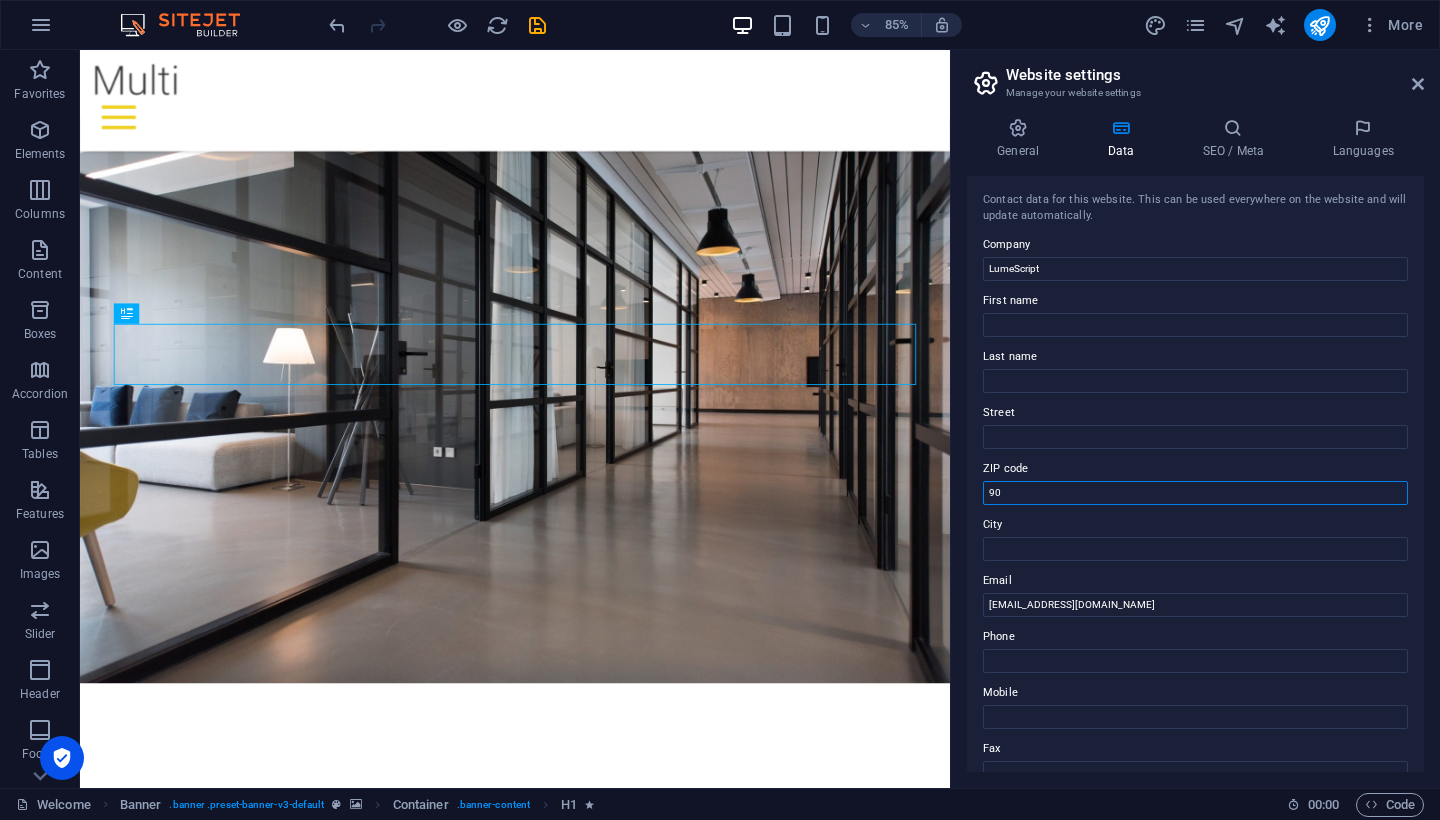 type on "9" 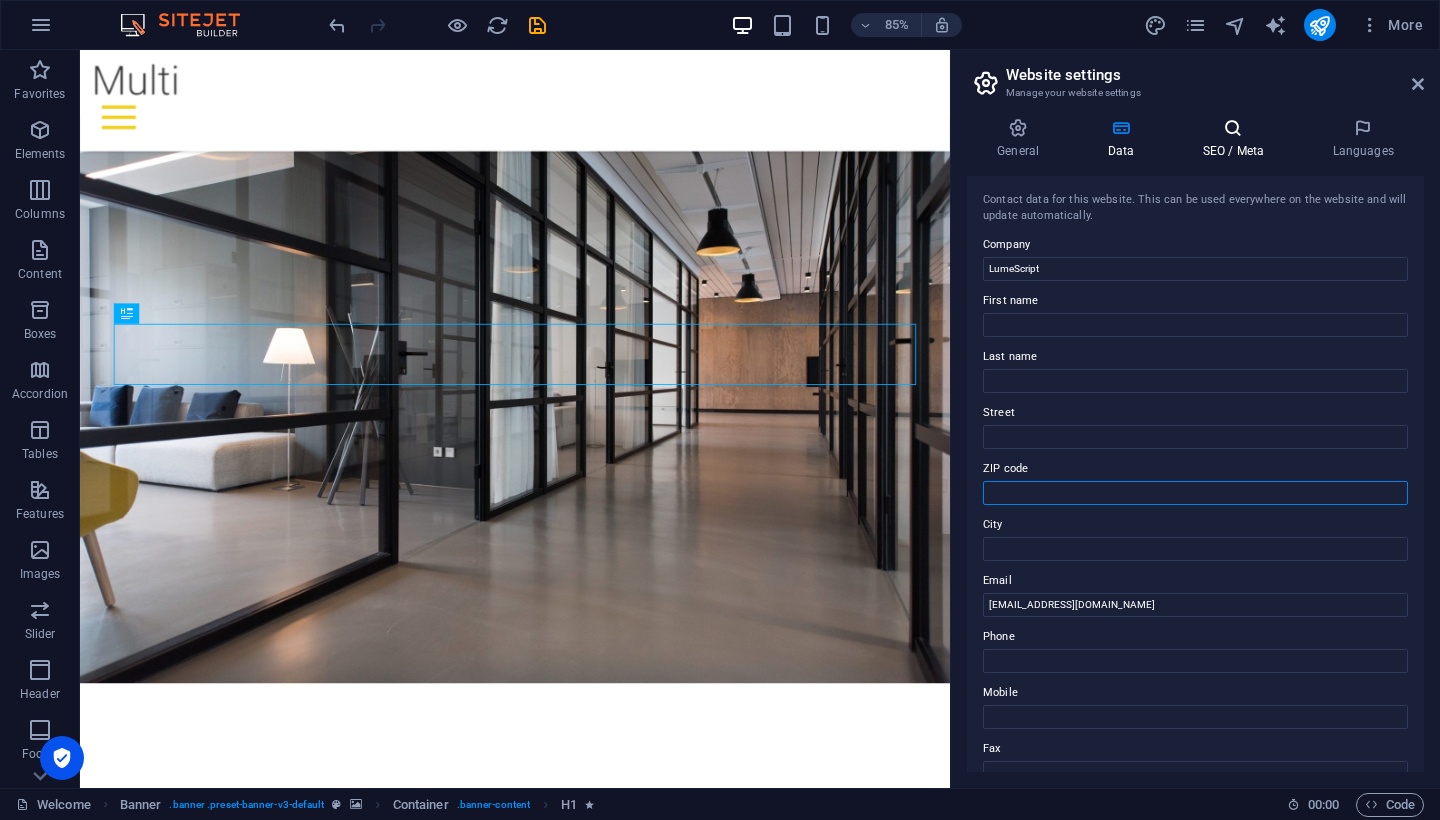 scroll, scrollTop: 0, scrollLeft: 0, axis: both 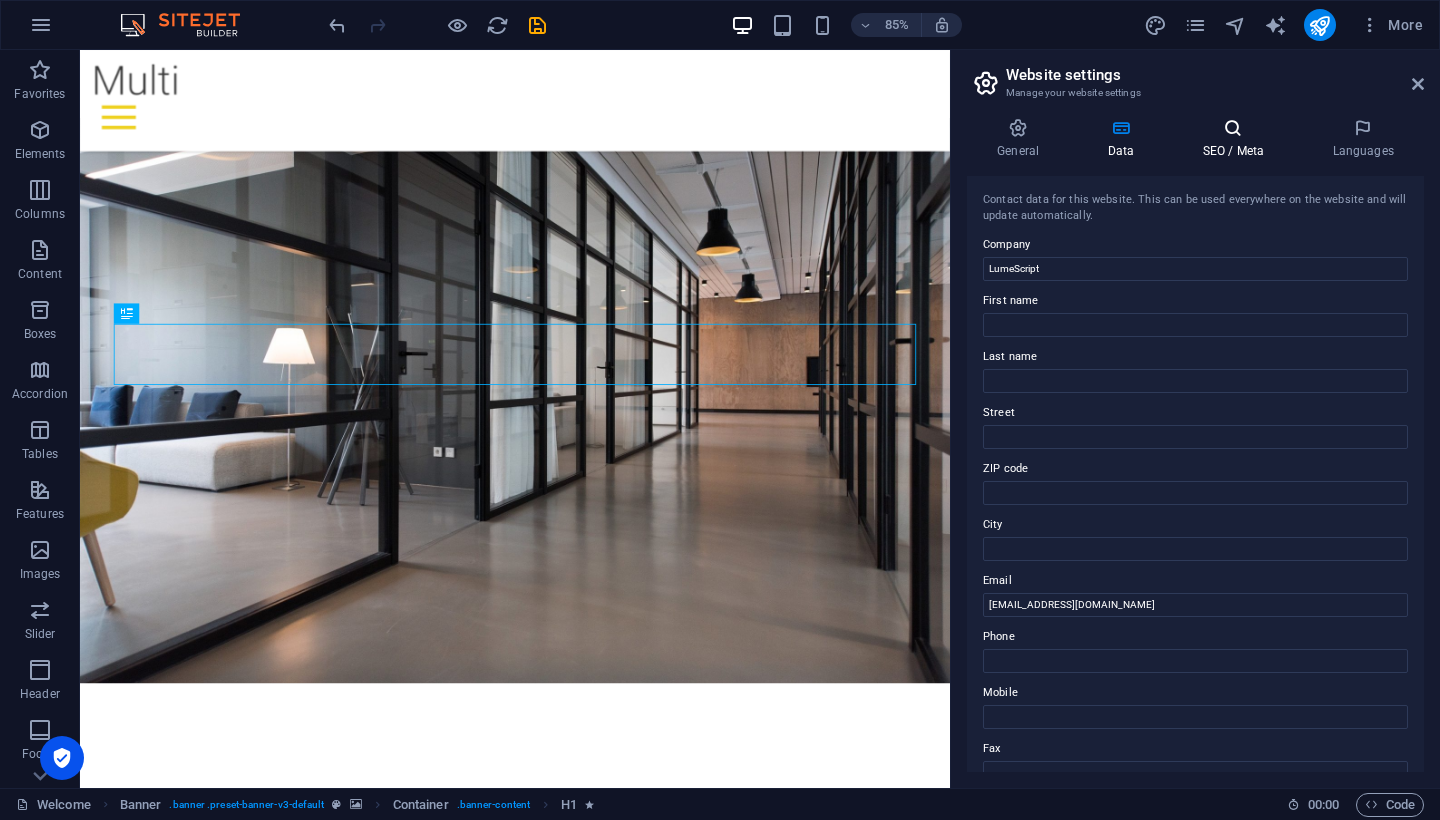click at bounding box center [1233, 128] 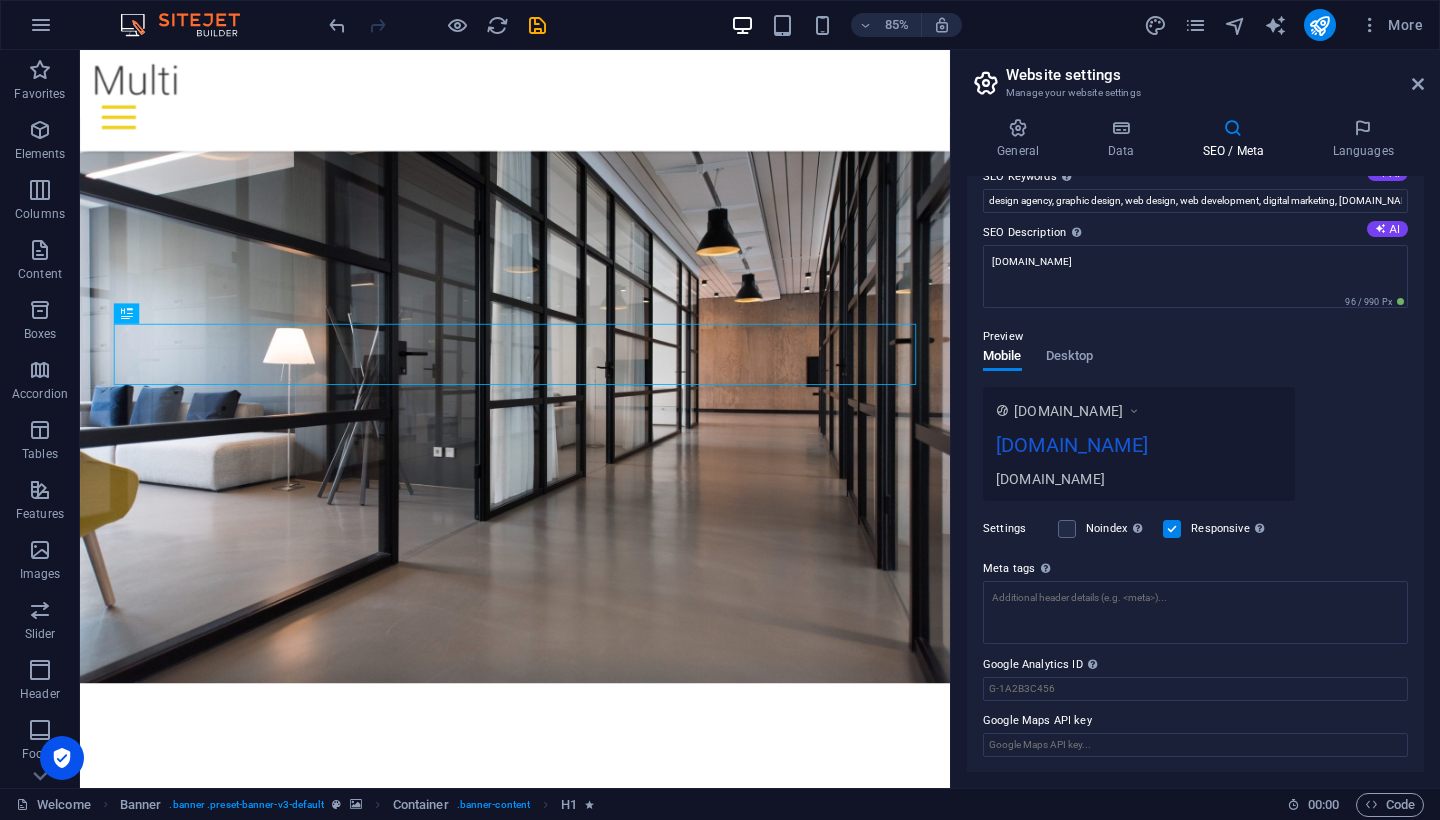 scroll, scrollTop: 52, scrollLeft: 0, axis: vertical 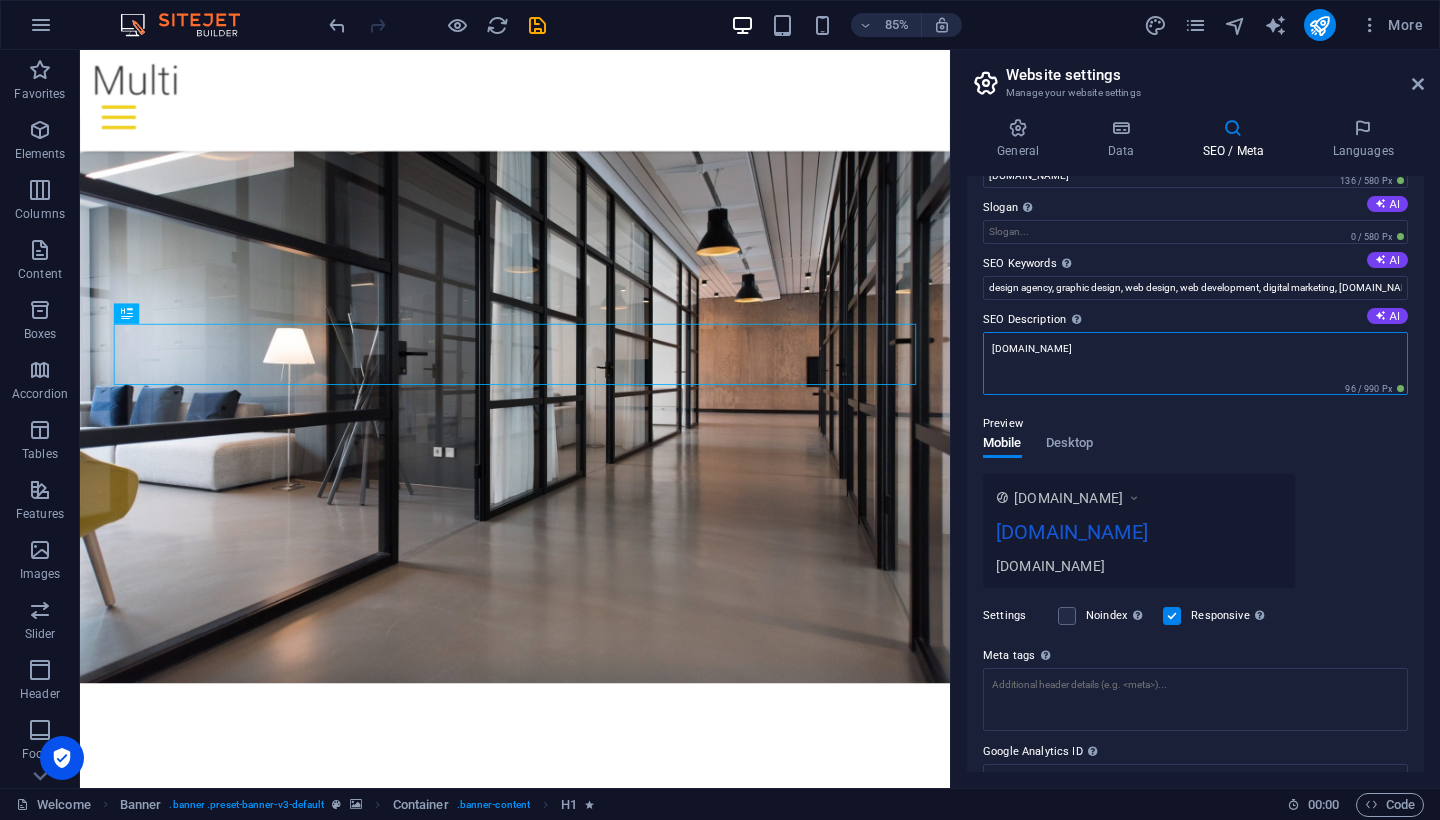 click on "lumescript.com" at bounding box center (1195, 363) 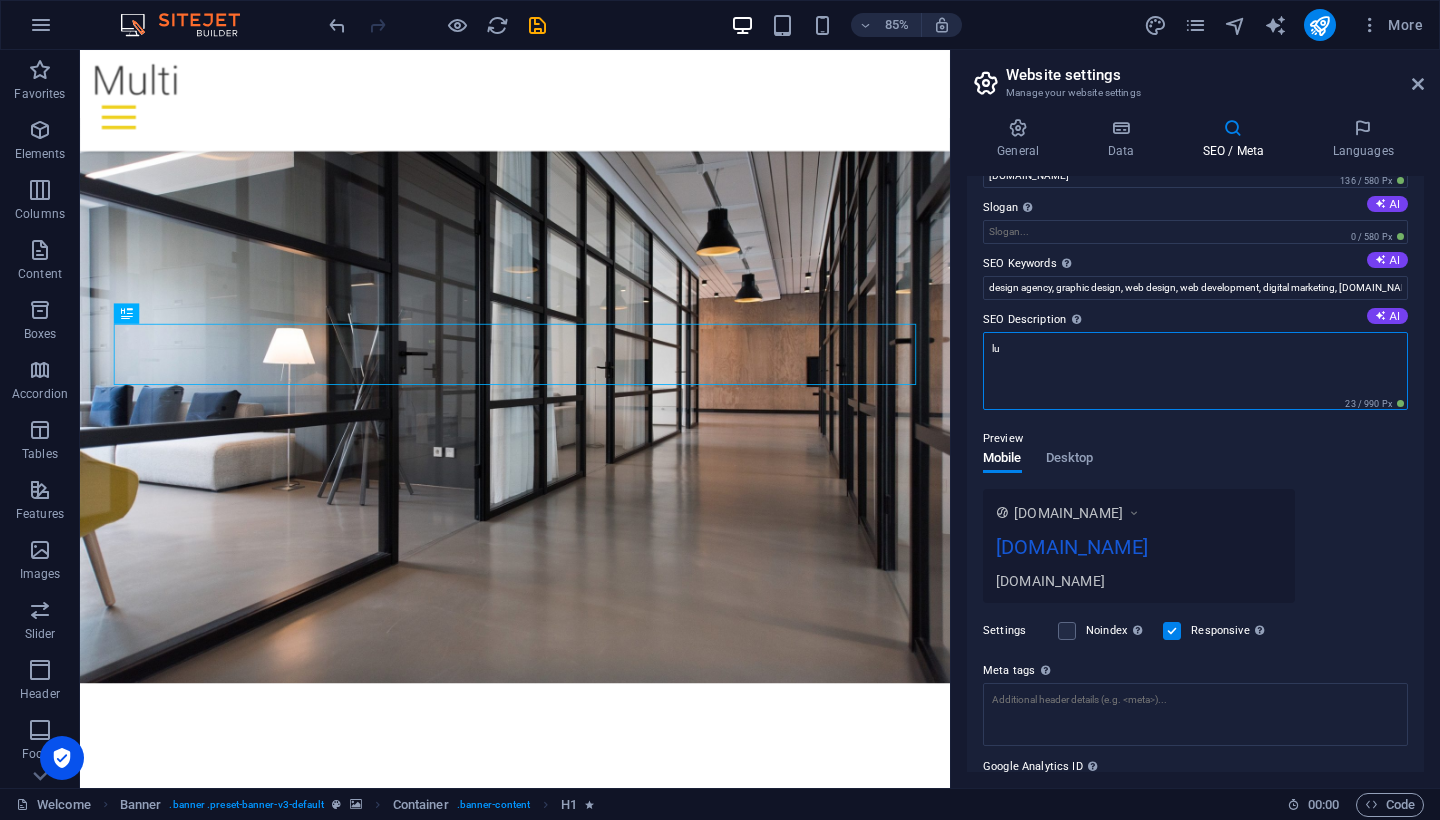 type on "l" 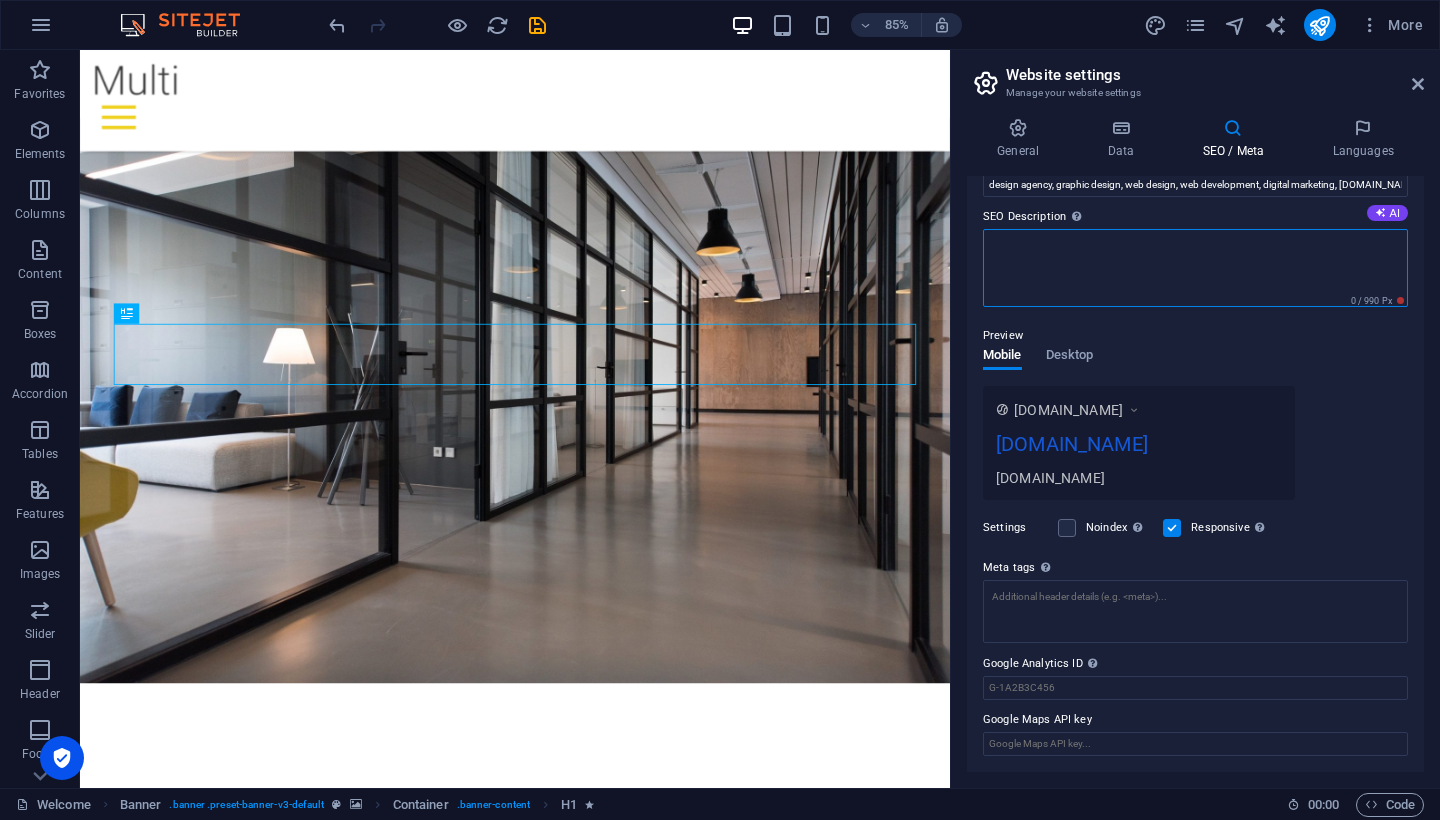 scroll, scrollTop: 154, scrollLeft: 0, axis: vertical 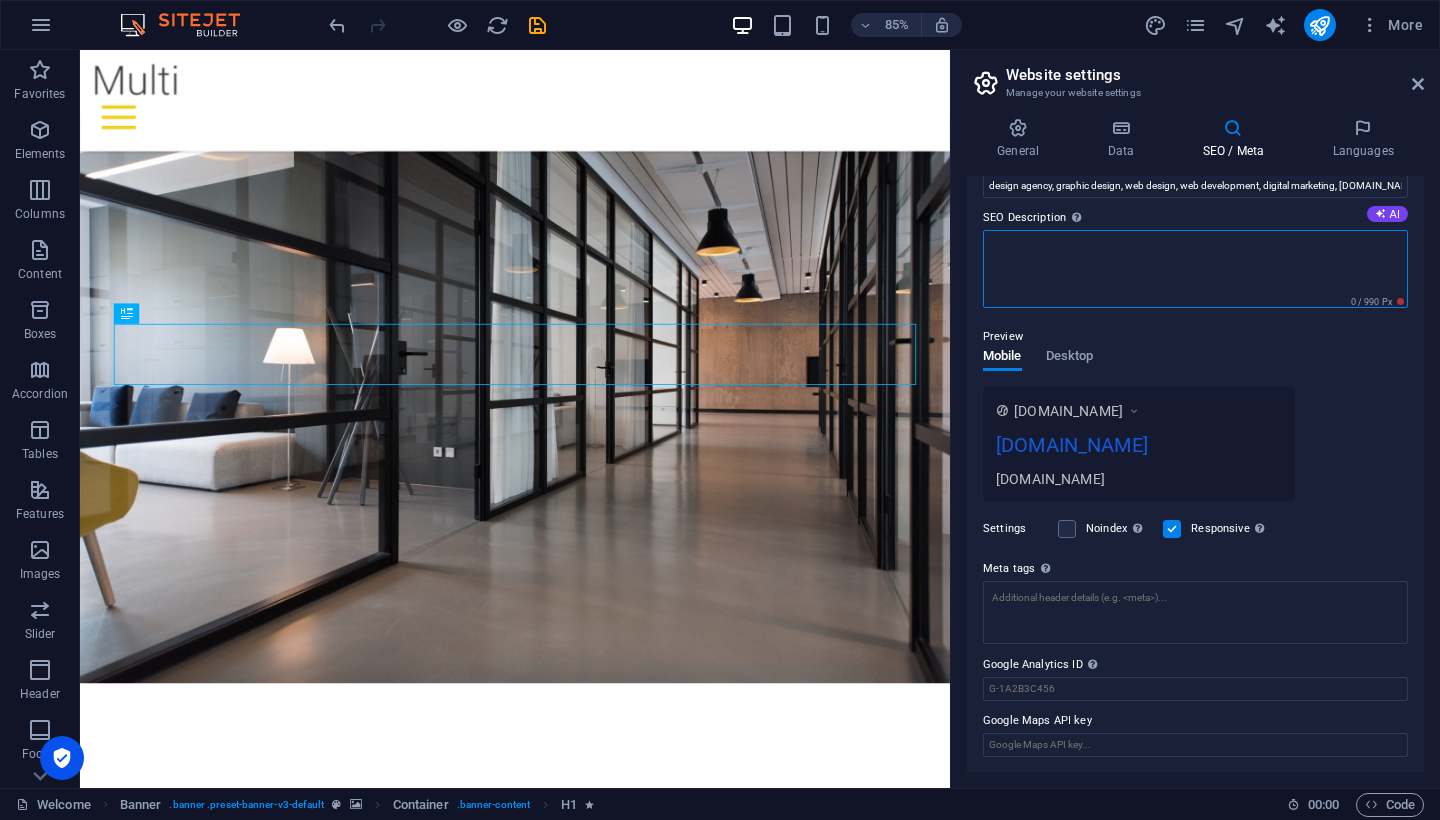 type 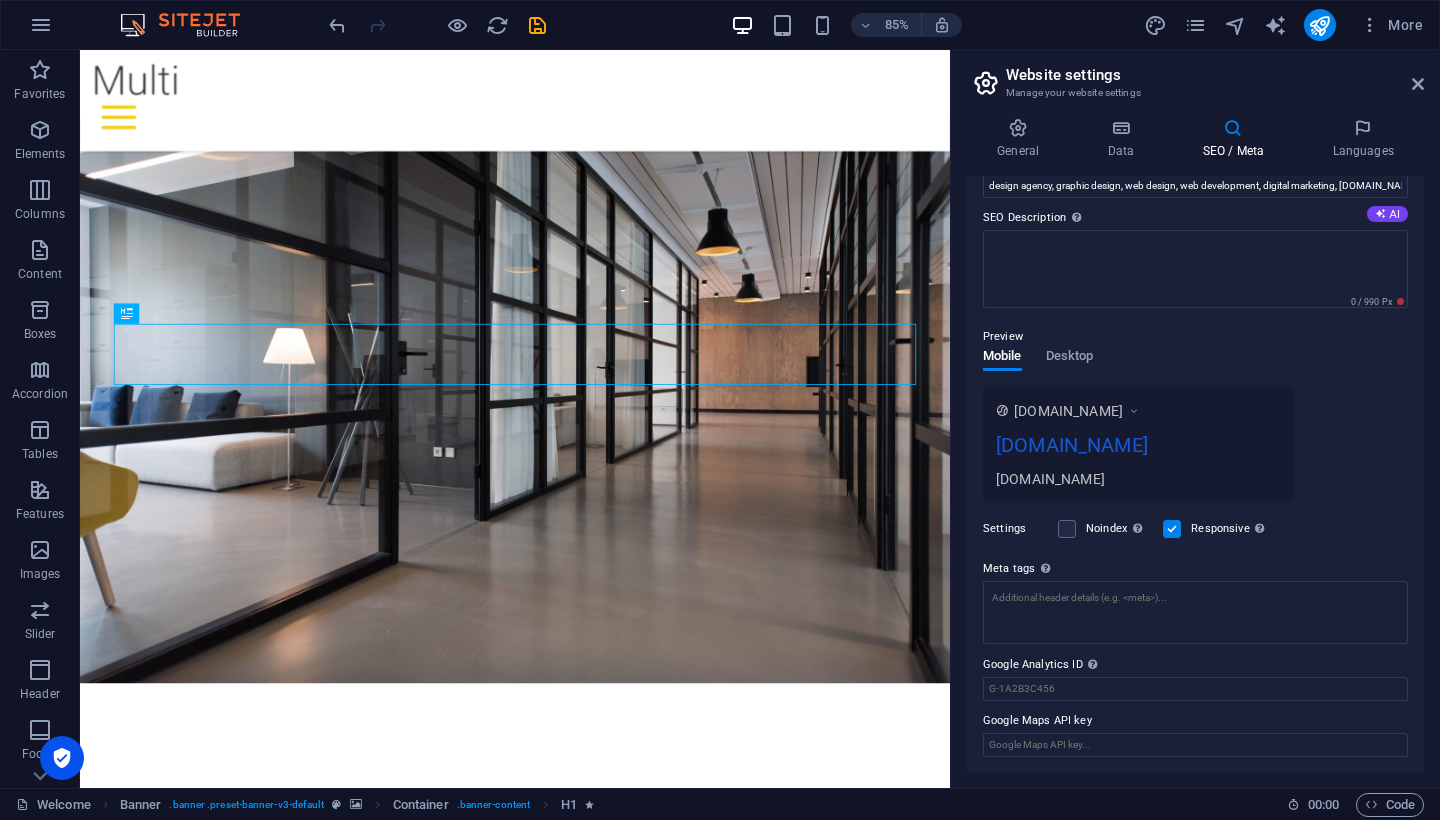 click on "Website settings" at bounding box center (1215, 75) 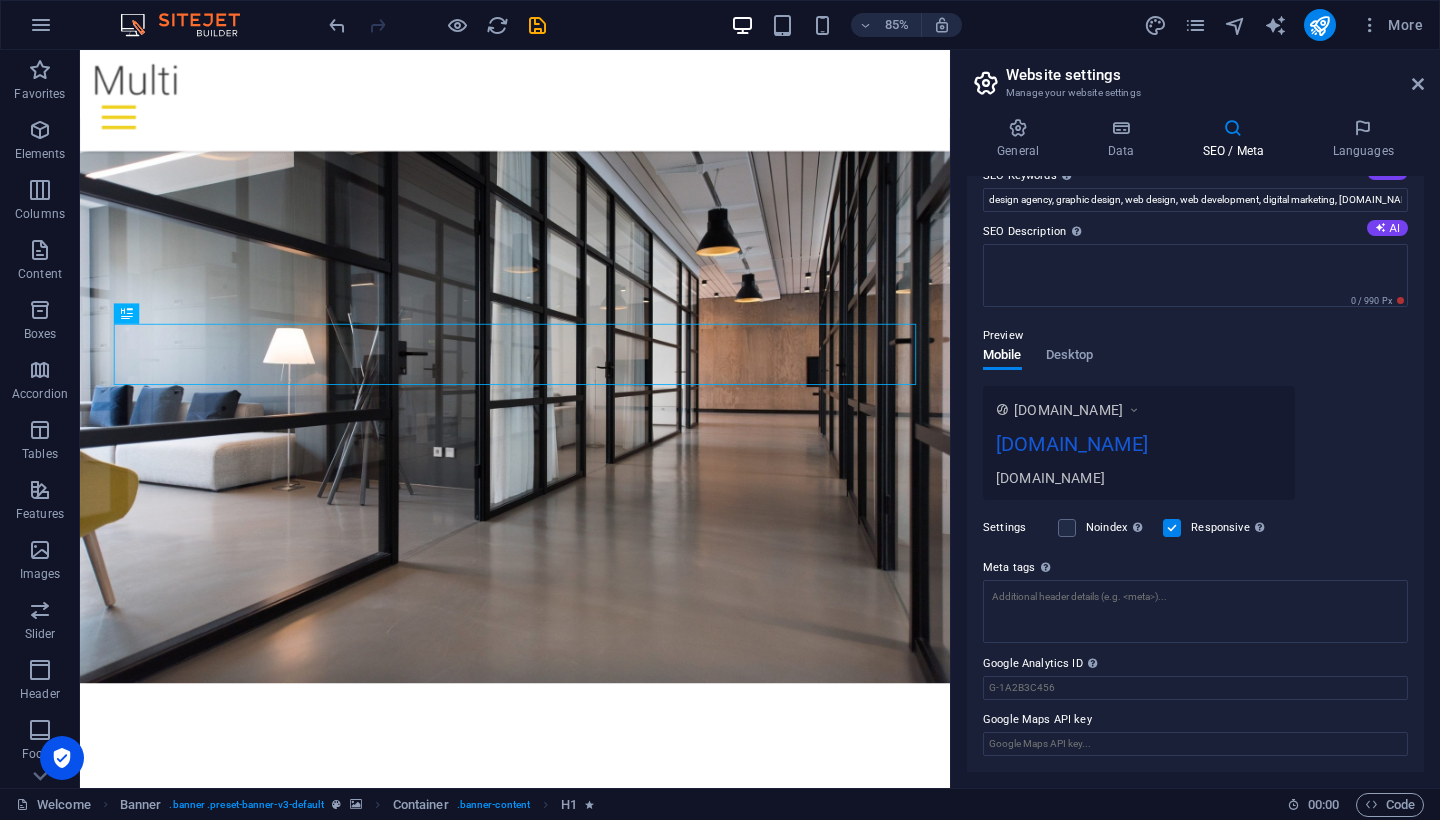 scroll, scrollTop: 139, scrollLeft: 0, axis: vertical 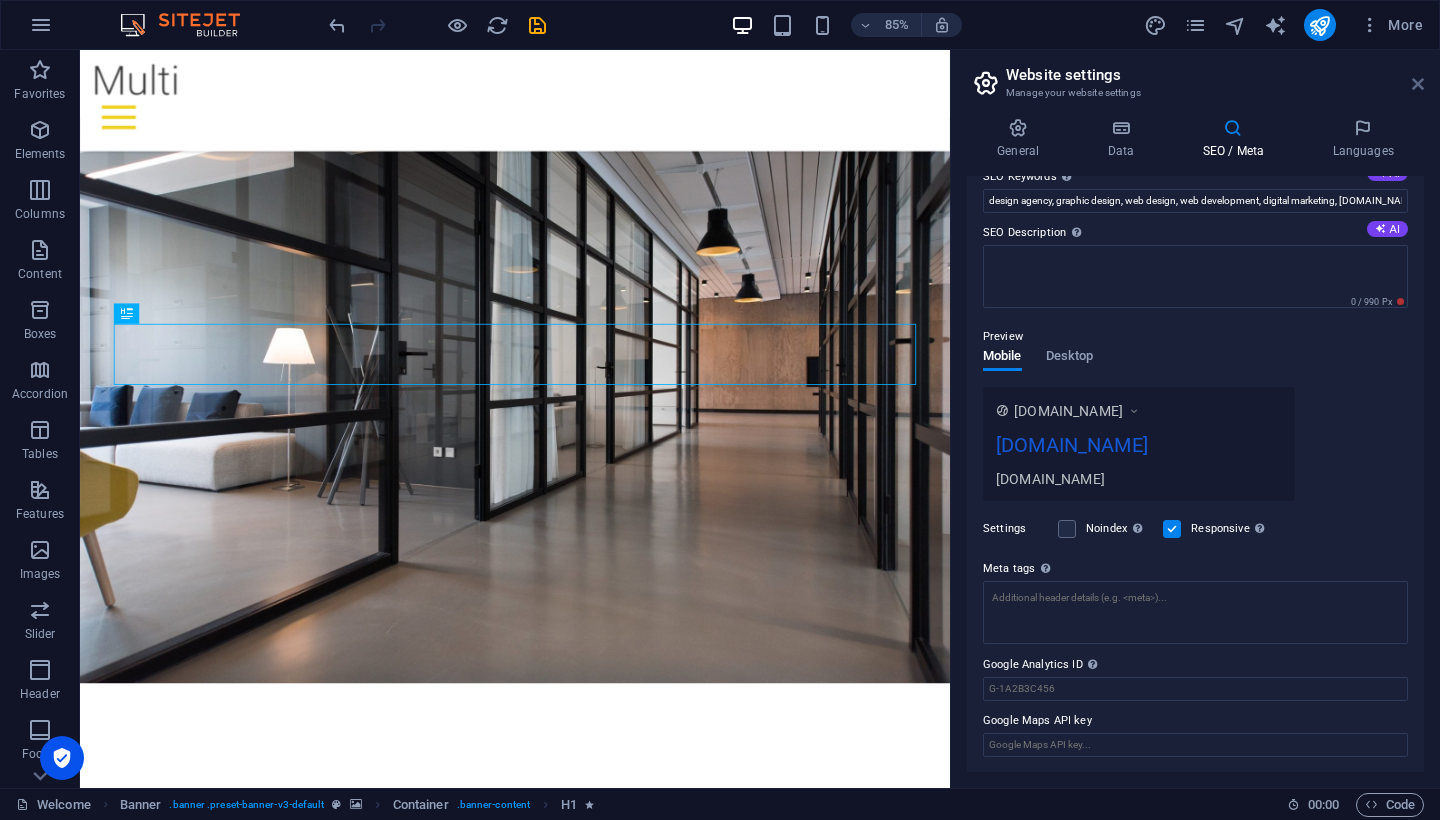 click at bounding box center (1418, 84) 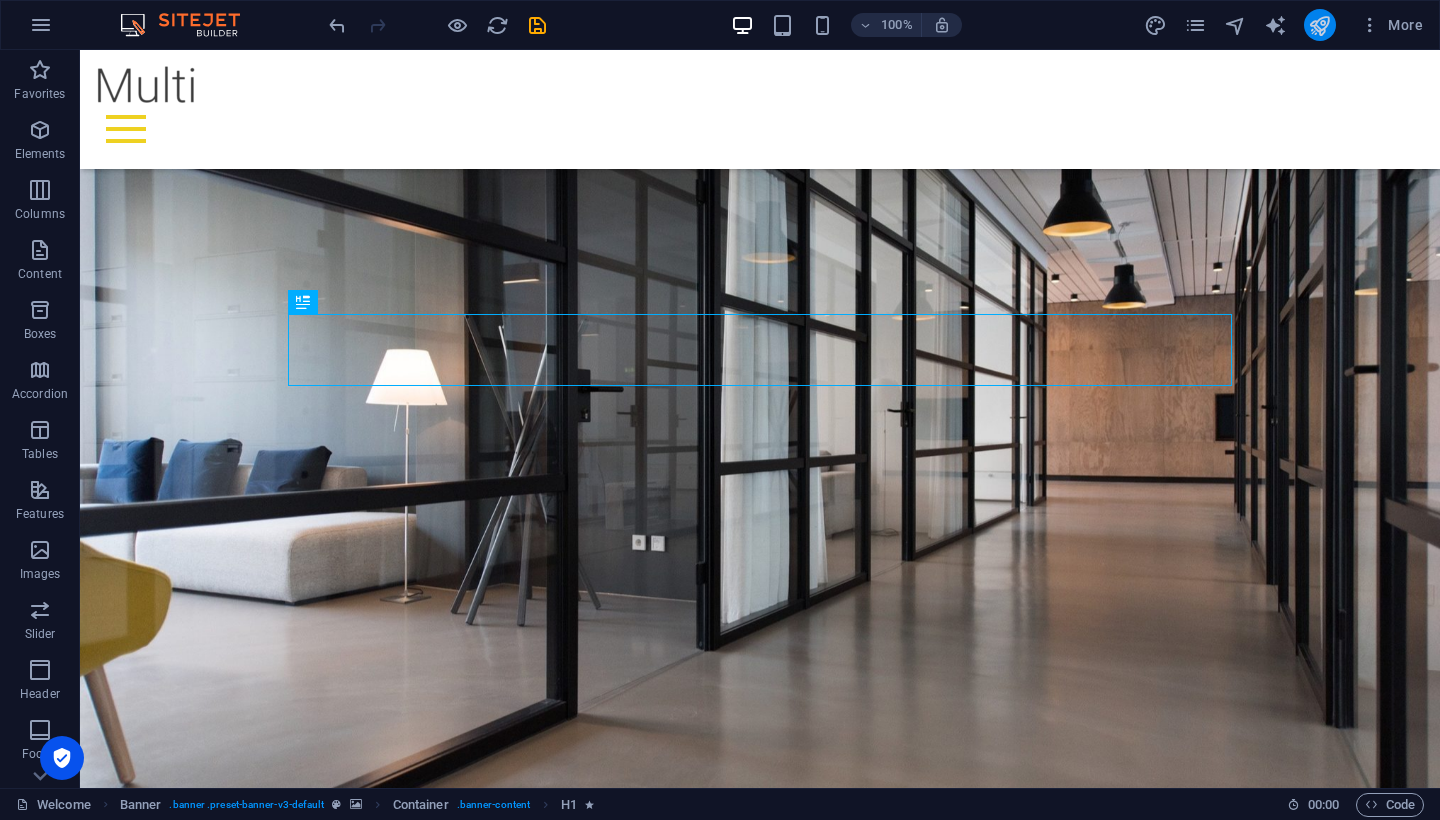 click at bounding box center (1320, 25) 